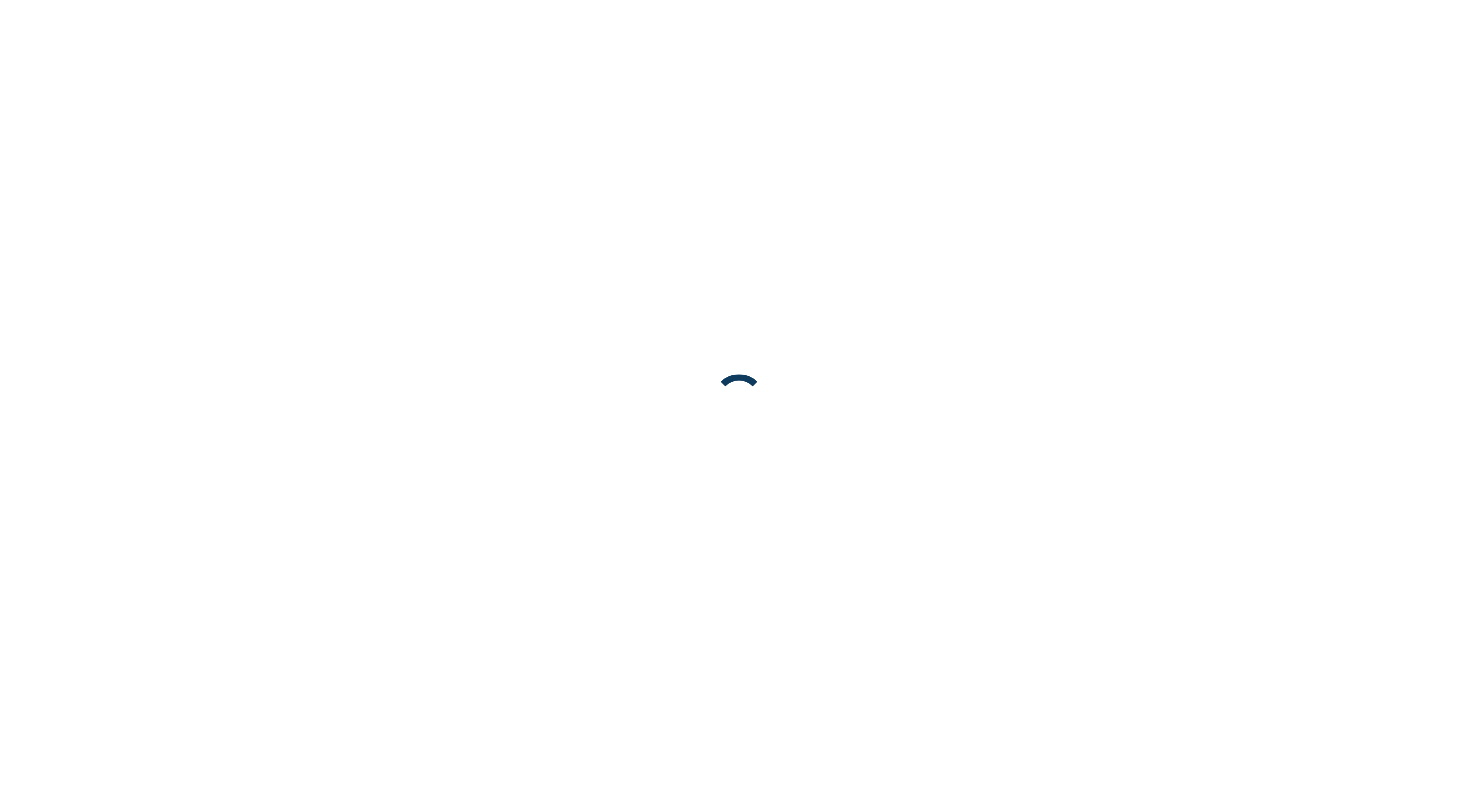 scroll, scrollTop: 0, scrollLeft: 0, axis: both 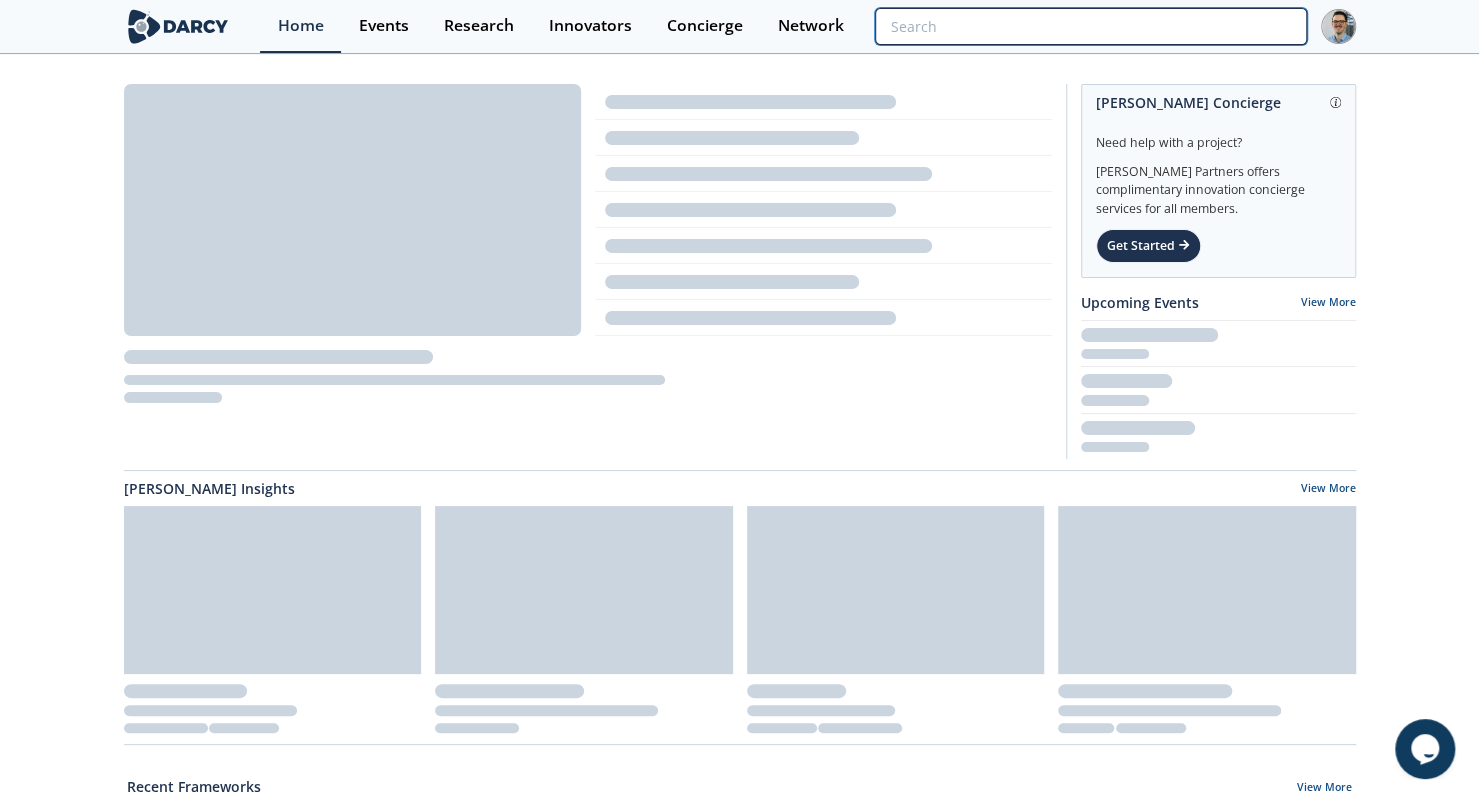 click at bounding box center (1090, 26) 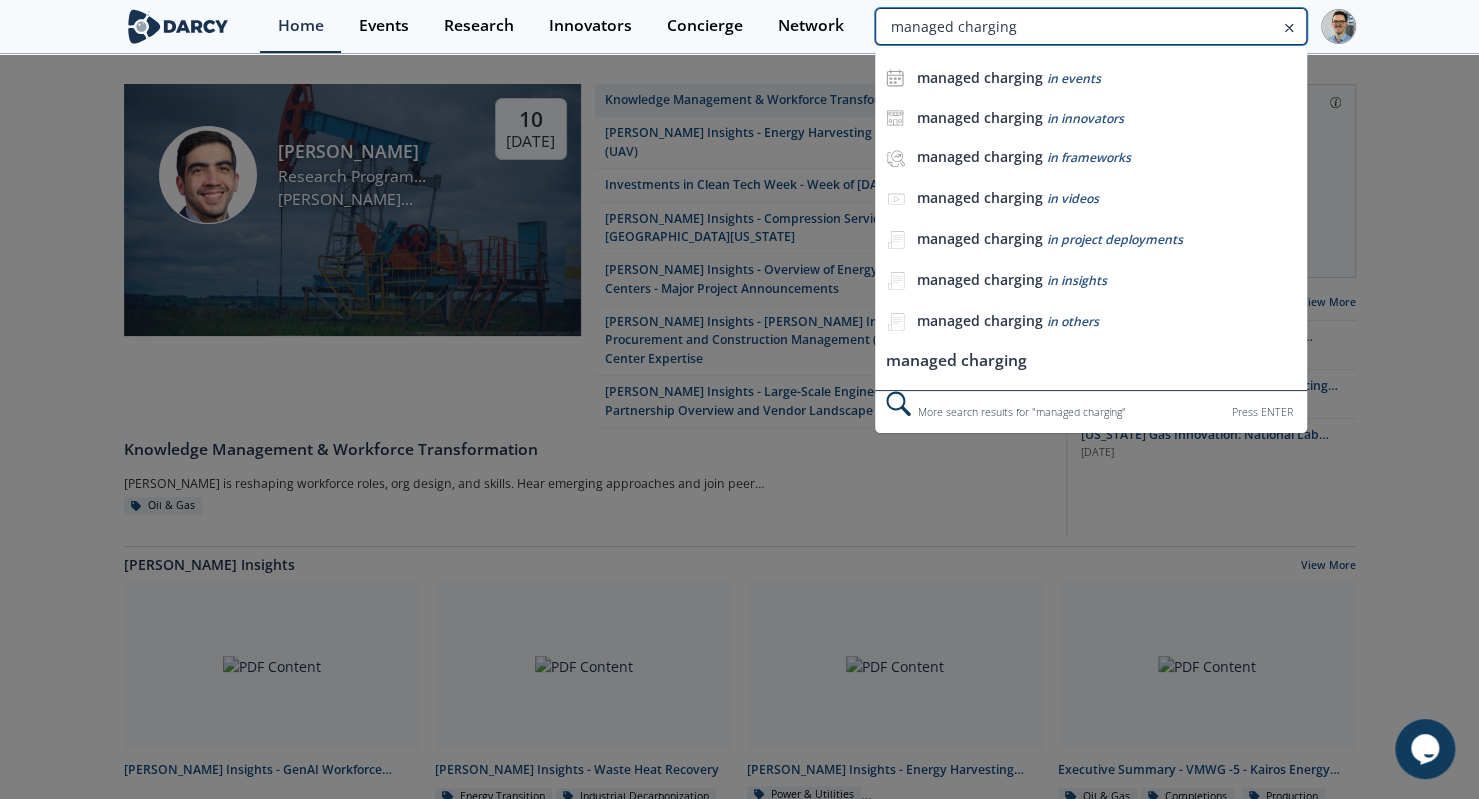 type on "managed charging" 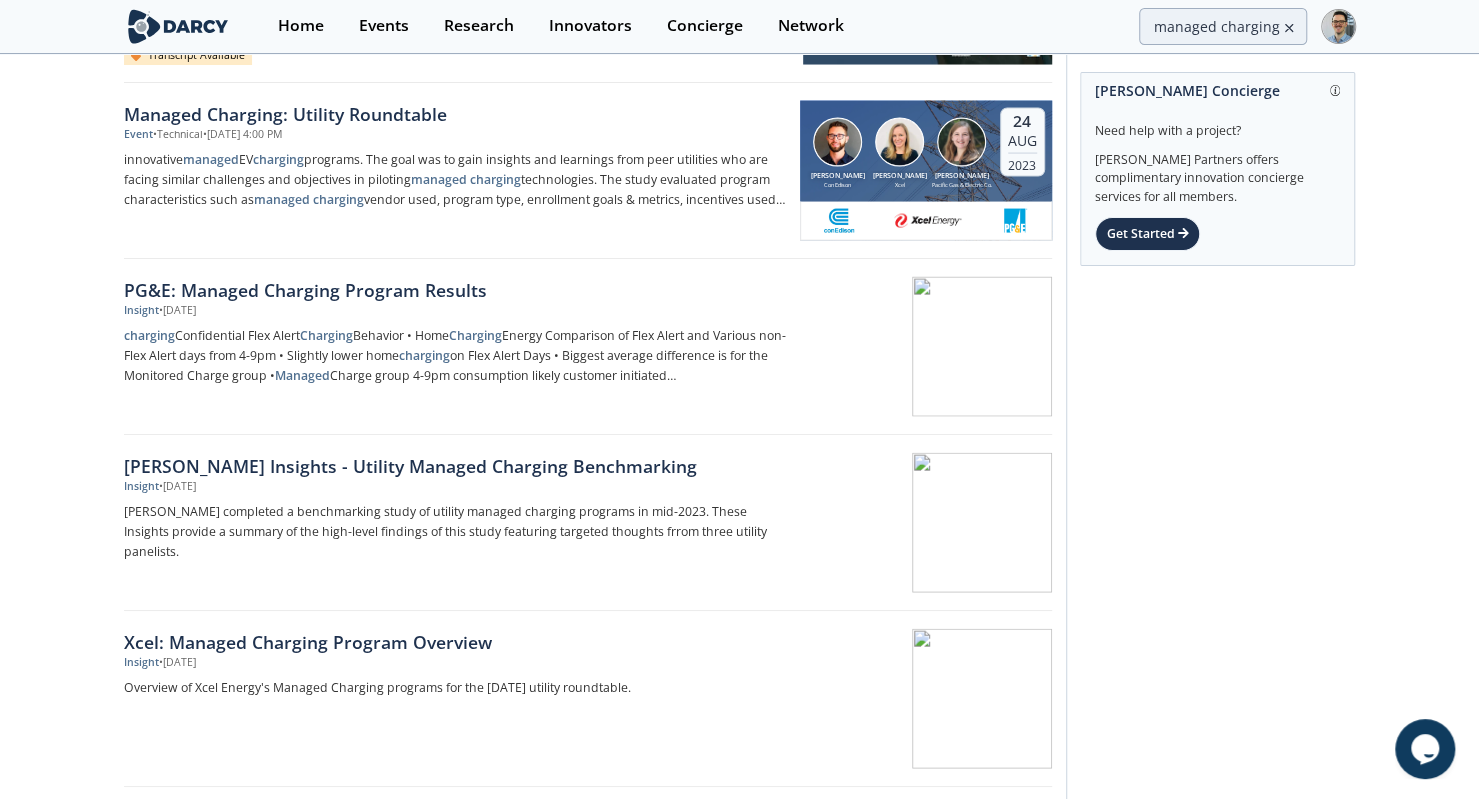 scroll, scrollTop: 2325, scrollLeft: 0, axis: vertical 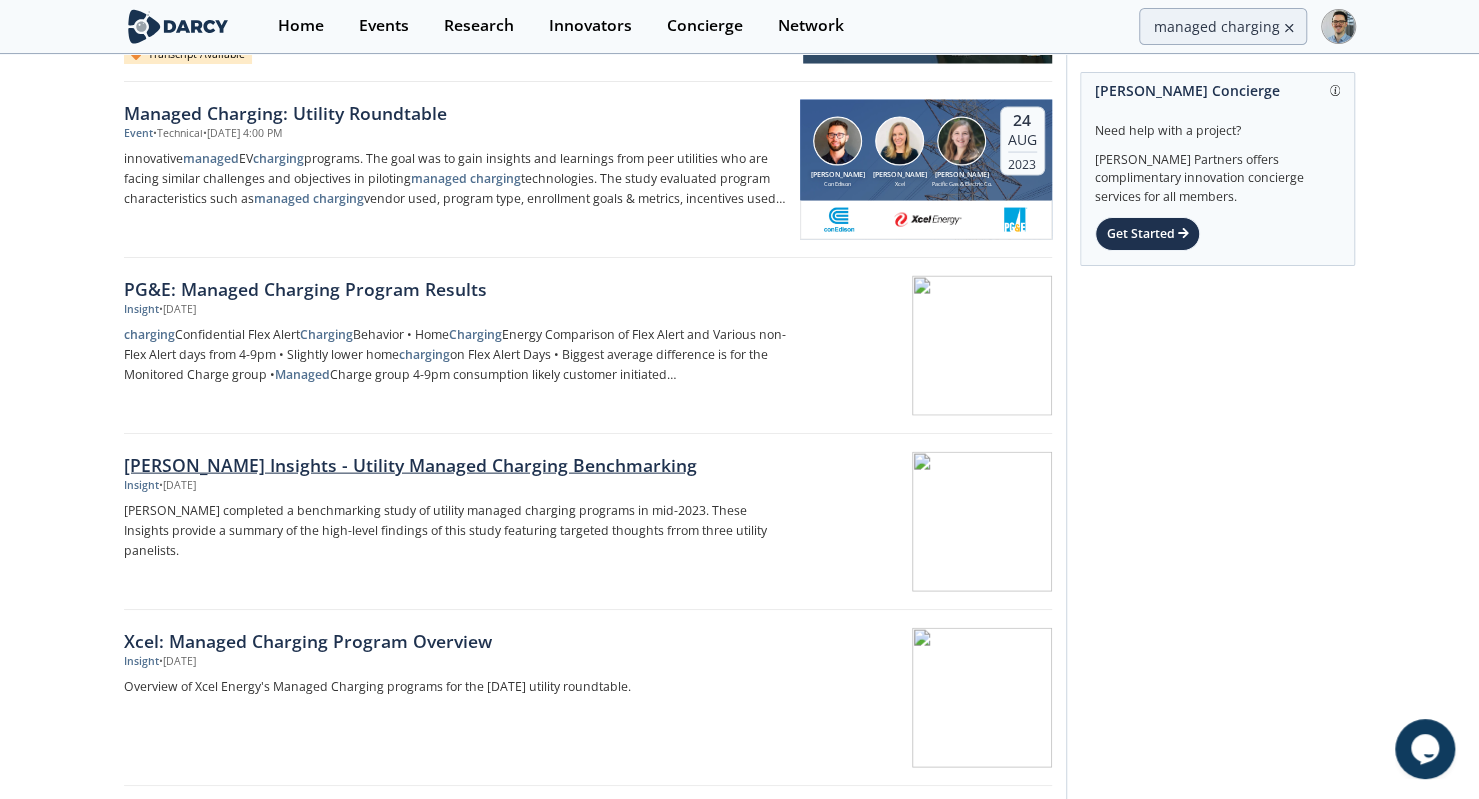 click at bounding box center [926, 522] 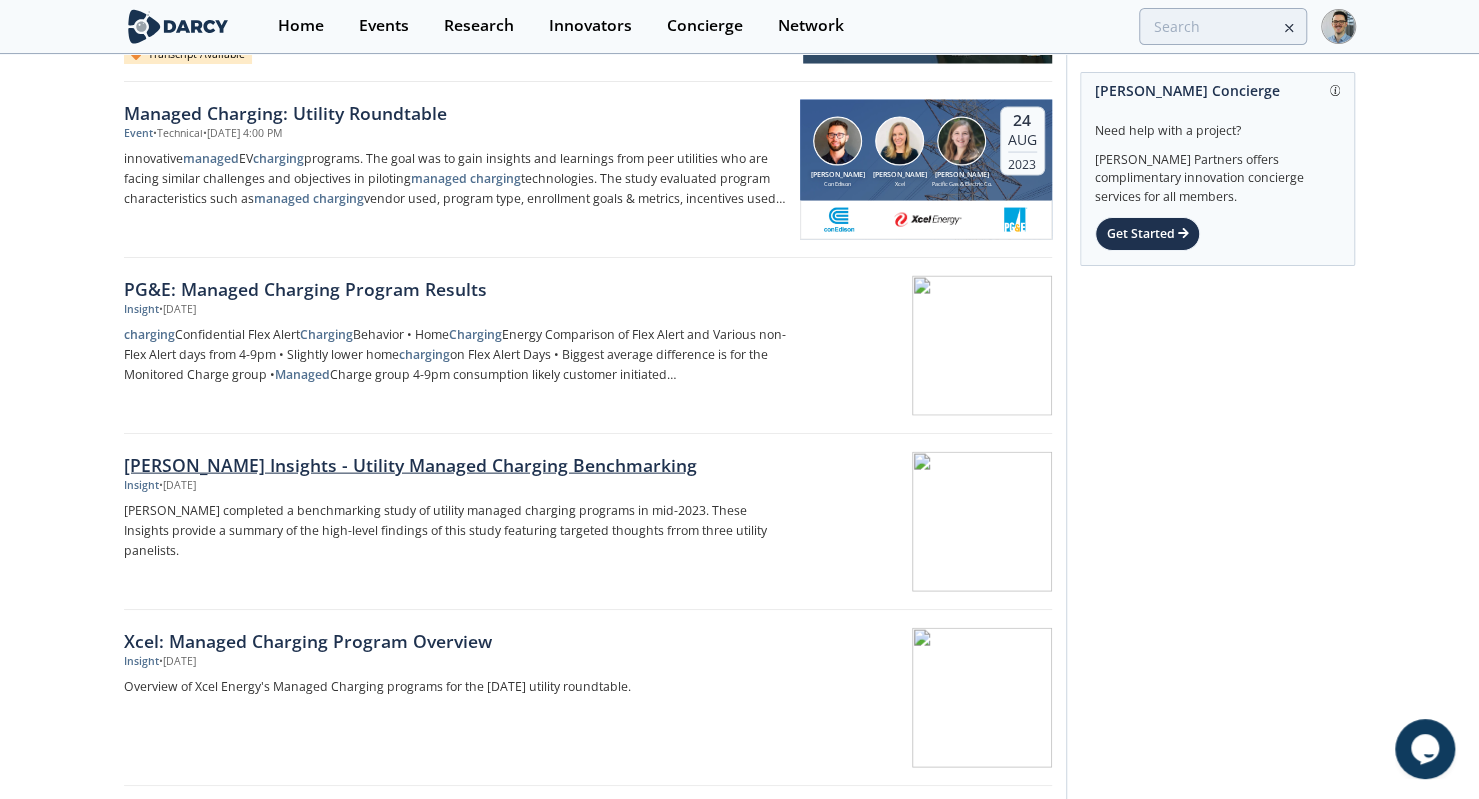 scroll, scrollTop: 0, scrollLeft: 0, axis: both 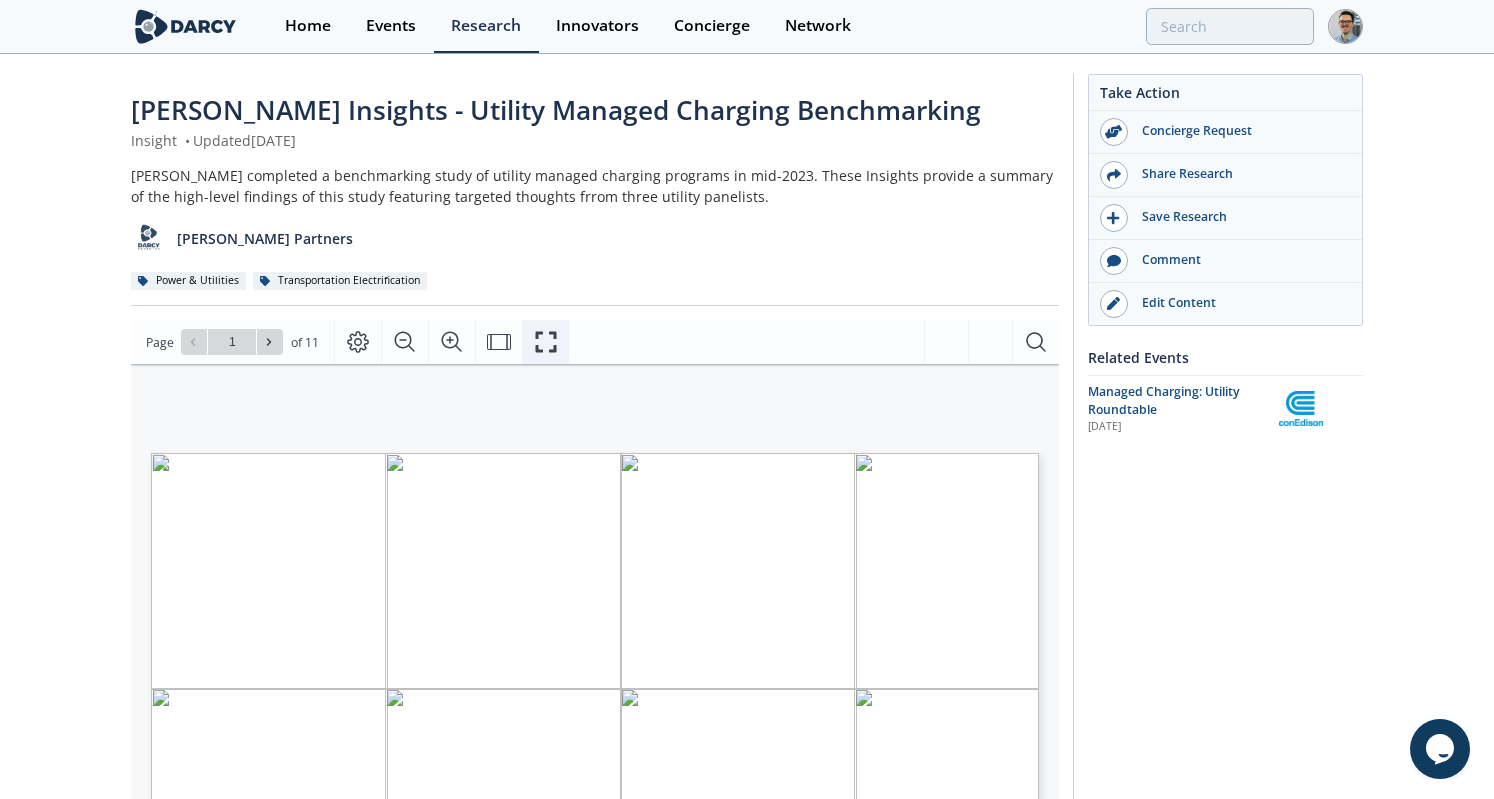 click 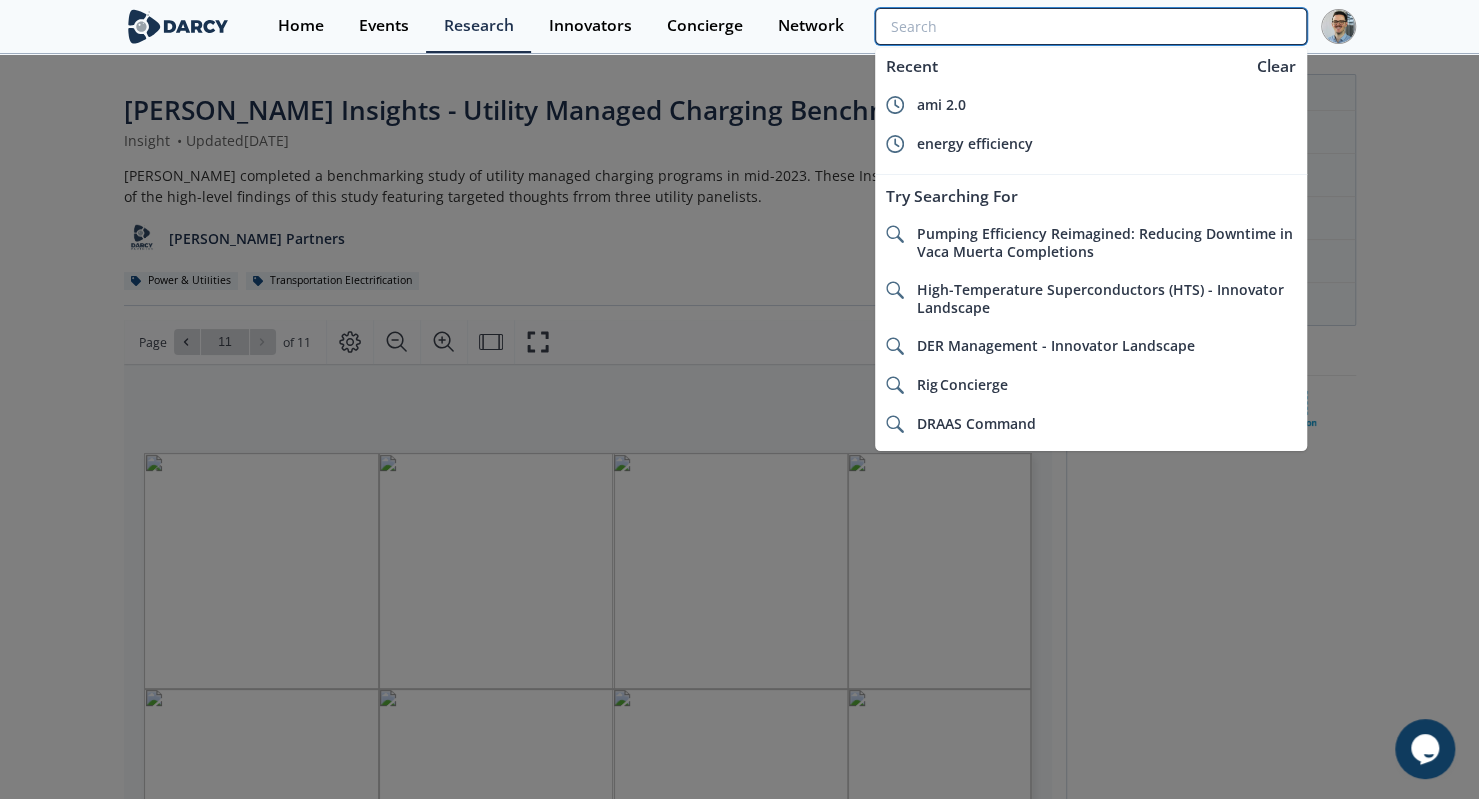 click at bounding box center (1090, 26) 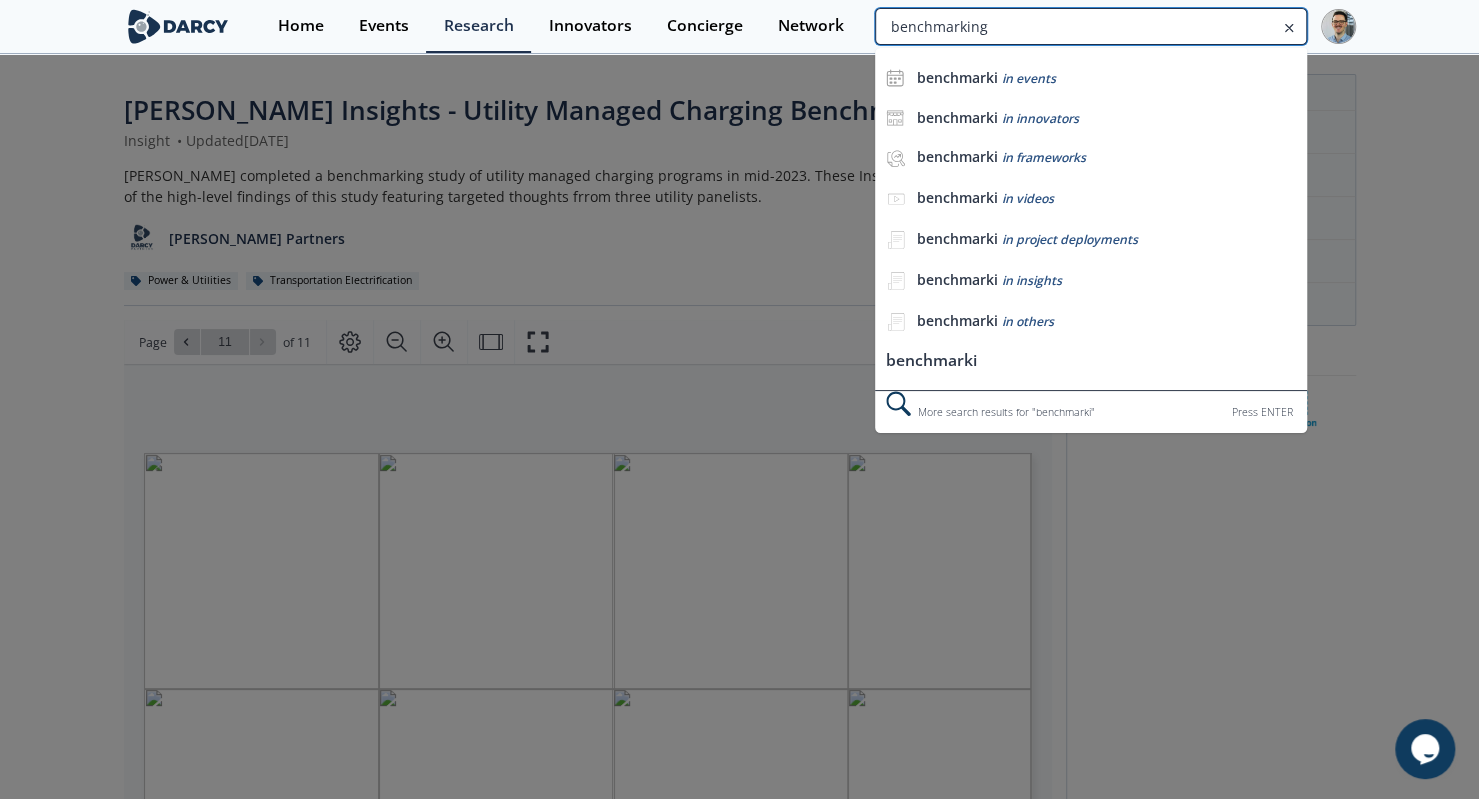type on "benchmarking" 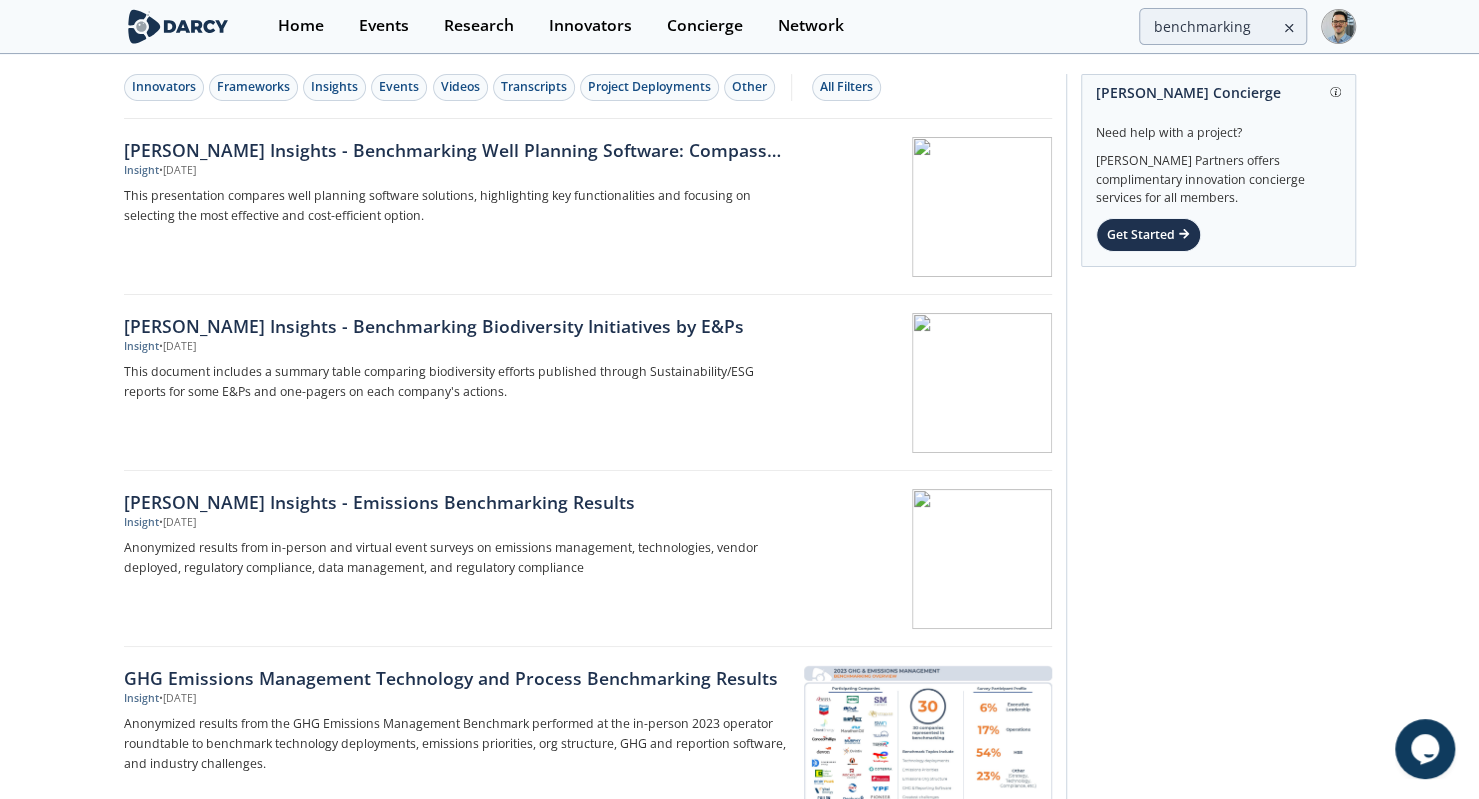click on "Innovators
Frameworks
Insights
Events
Videos
Transcripts
Project Deployments
Other
All Filters" at bounding box center [584, 87] 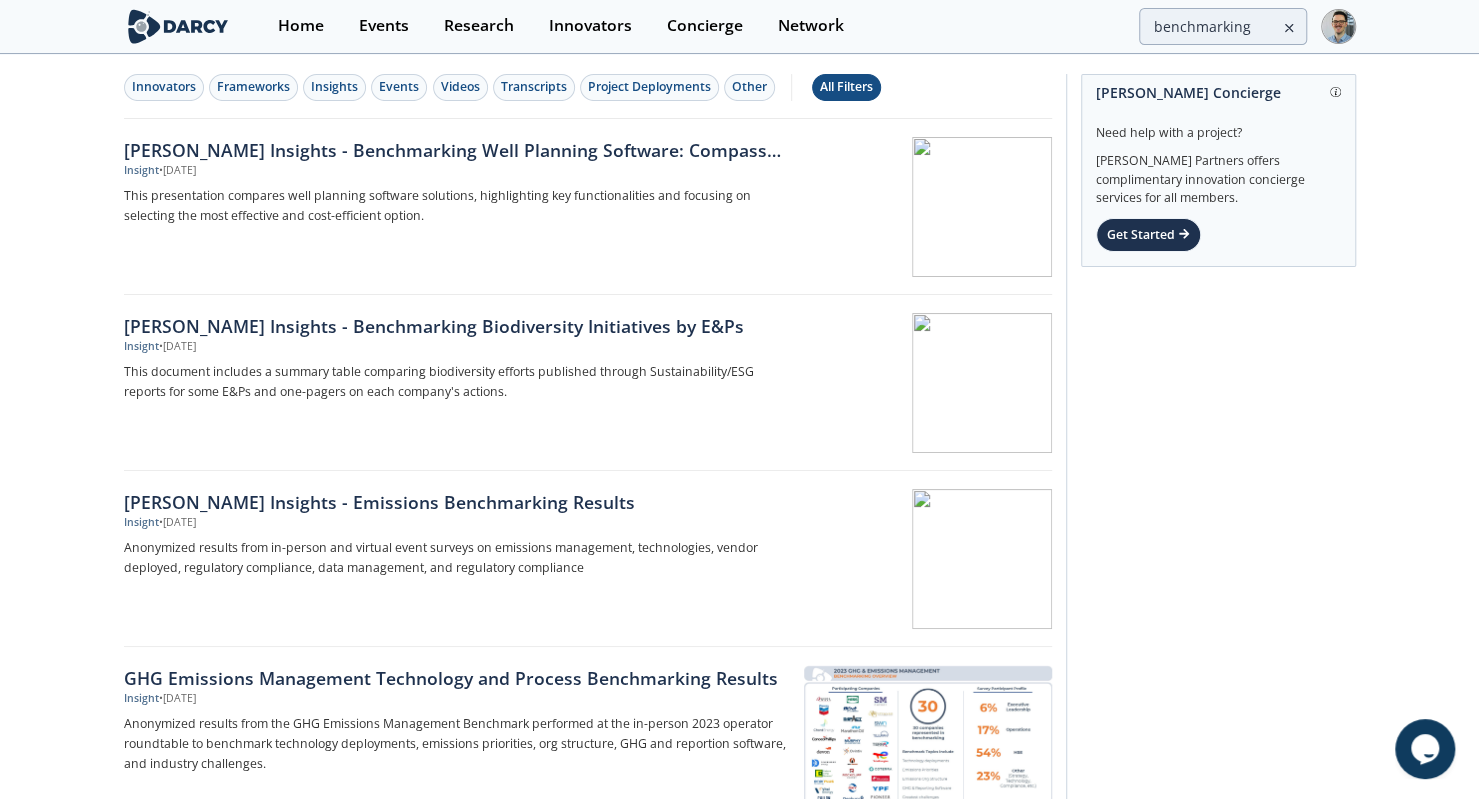 click on "All Filters" at bounding box center [846, 87] 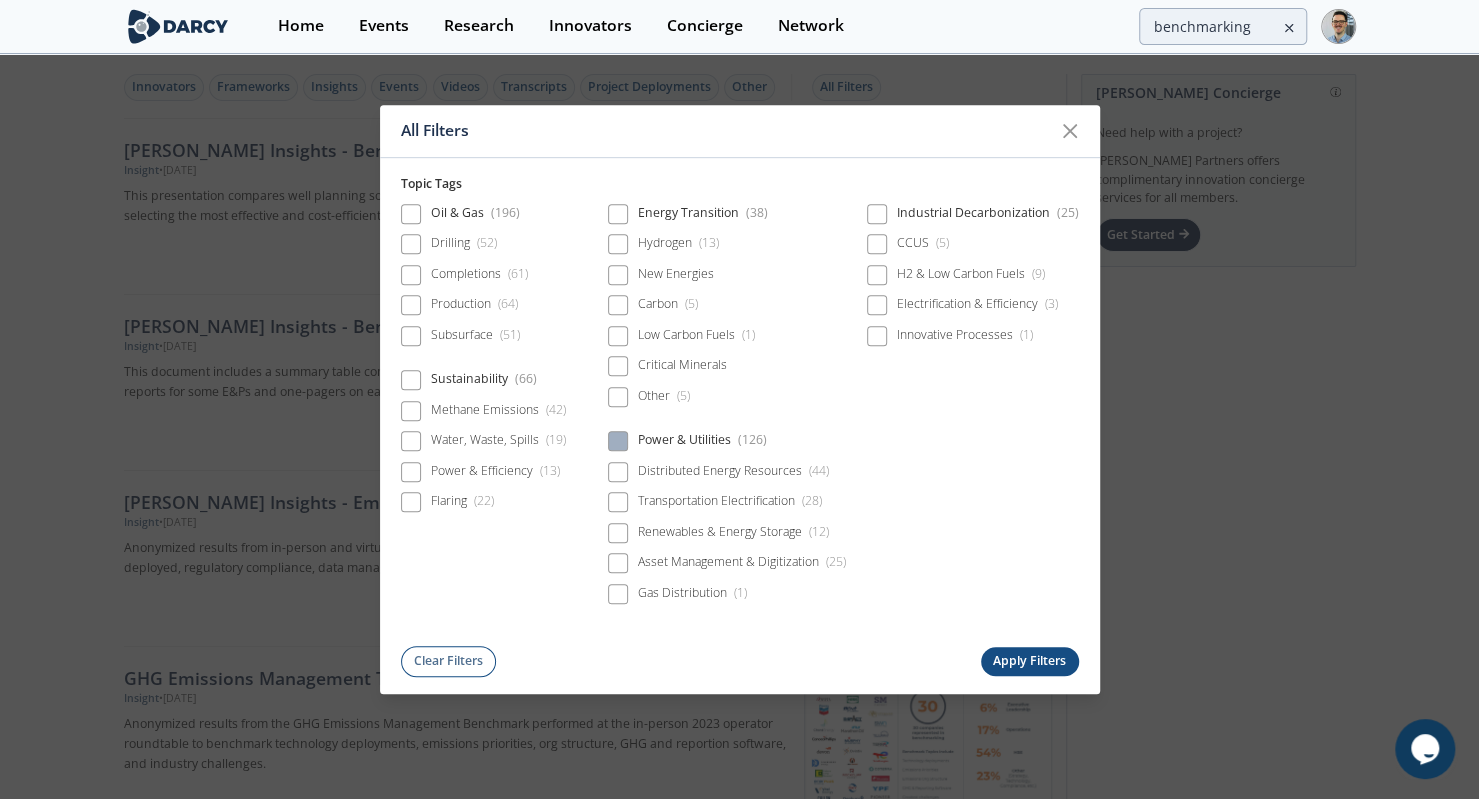 click on "Power & Utilities
( 126 )" at bounding box center [727, 441] 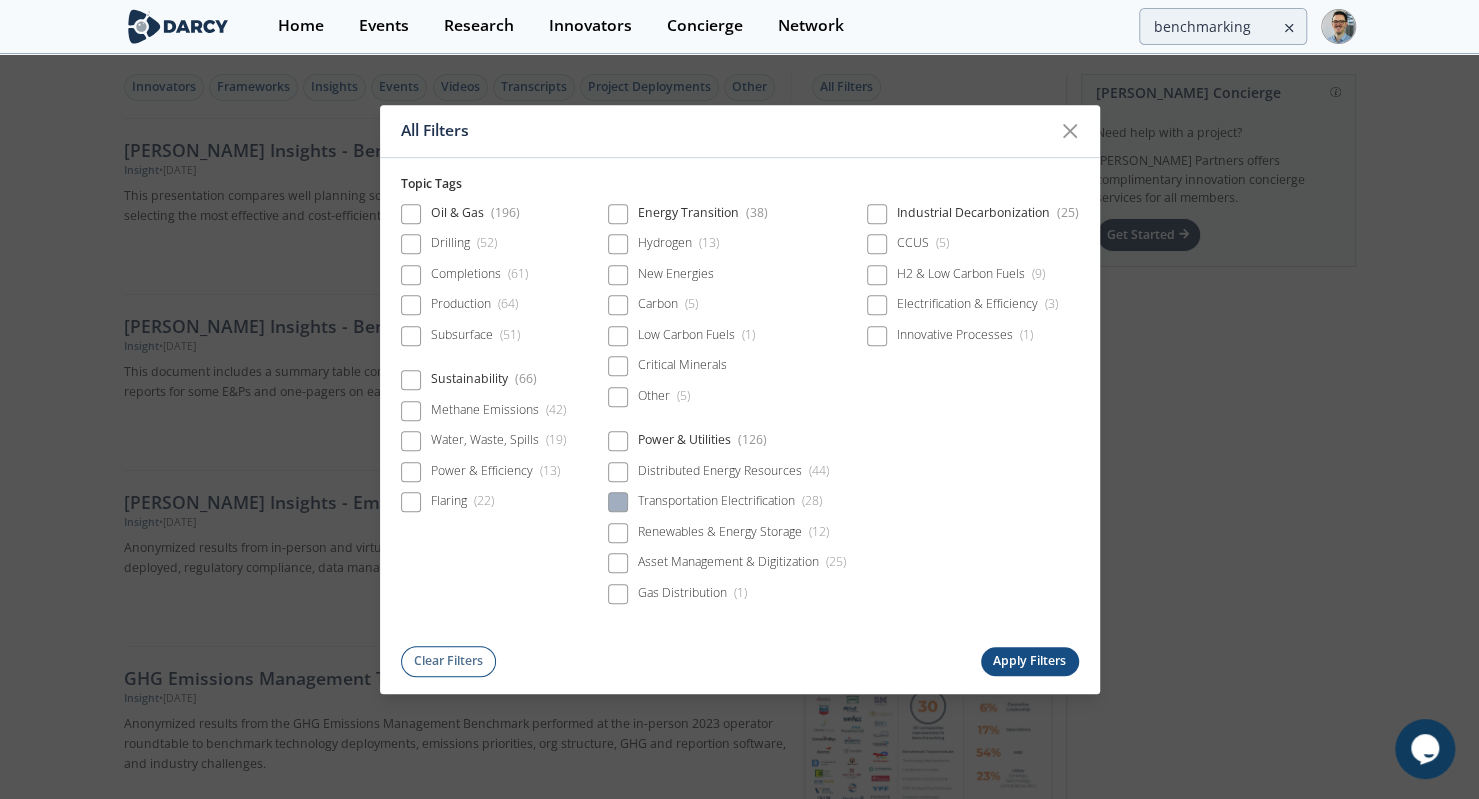 click on "Transportation Electrification
( 28 )" at bounding box center (715, 502) 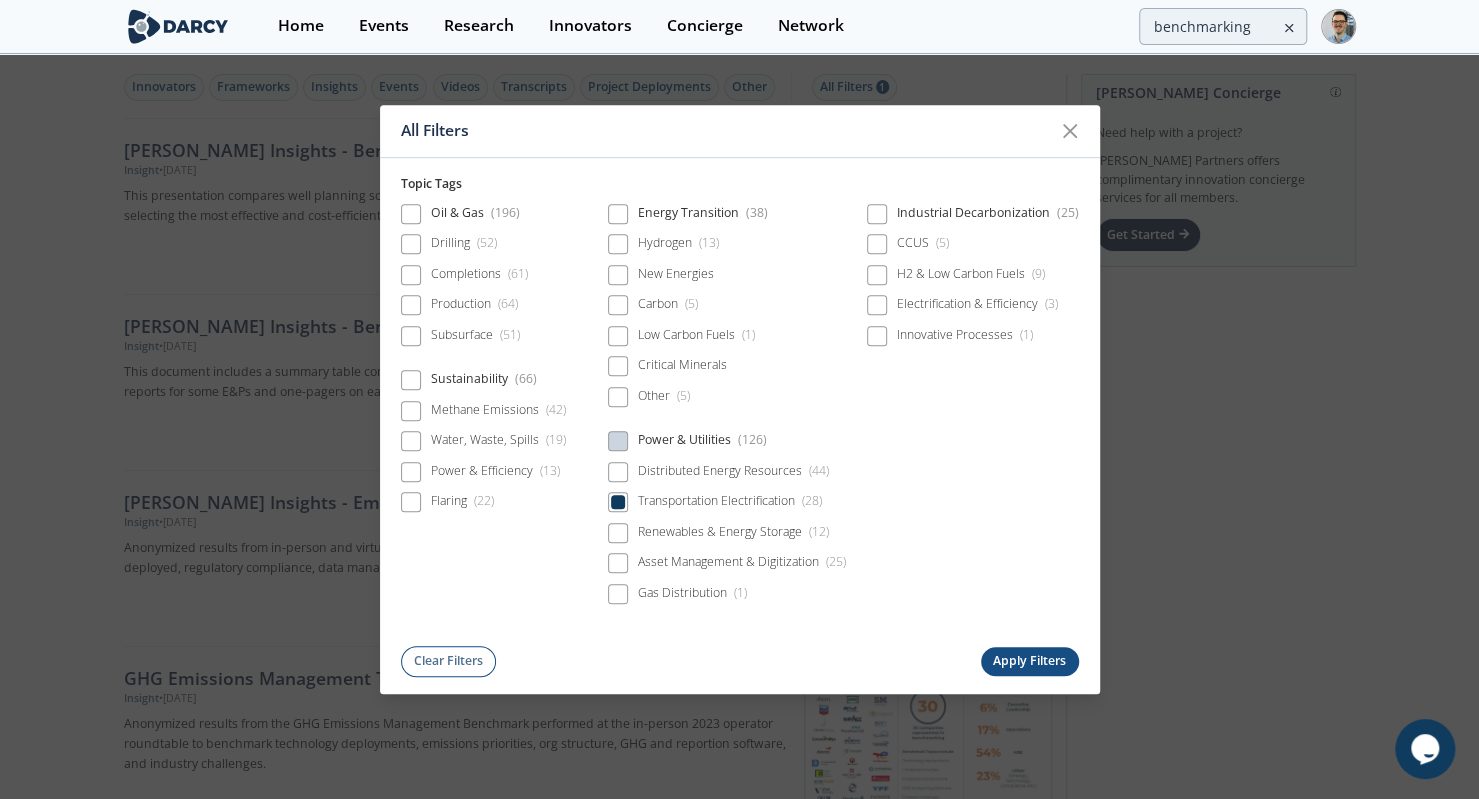 click on "Apply Filters" at bounding box center [1030, 661] 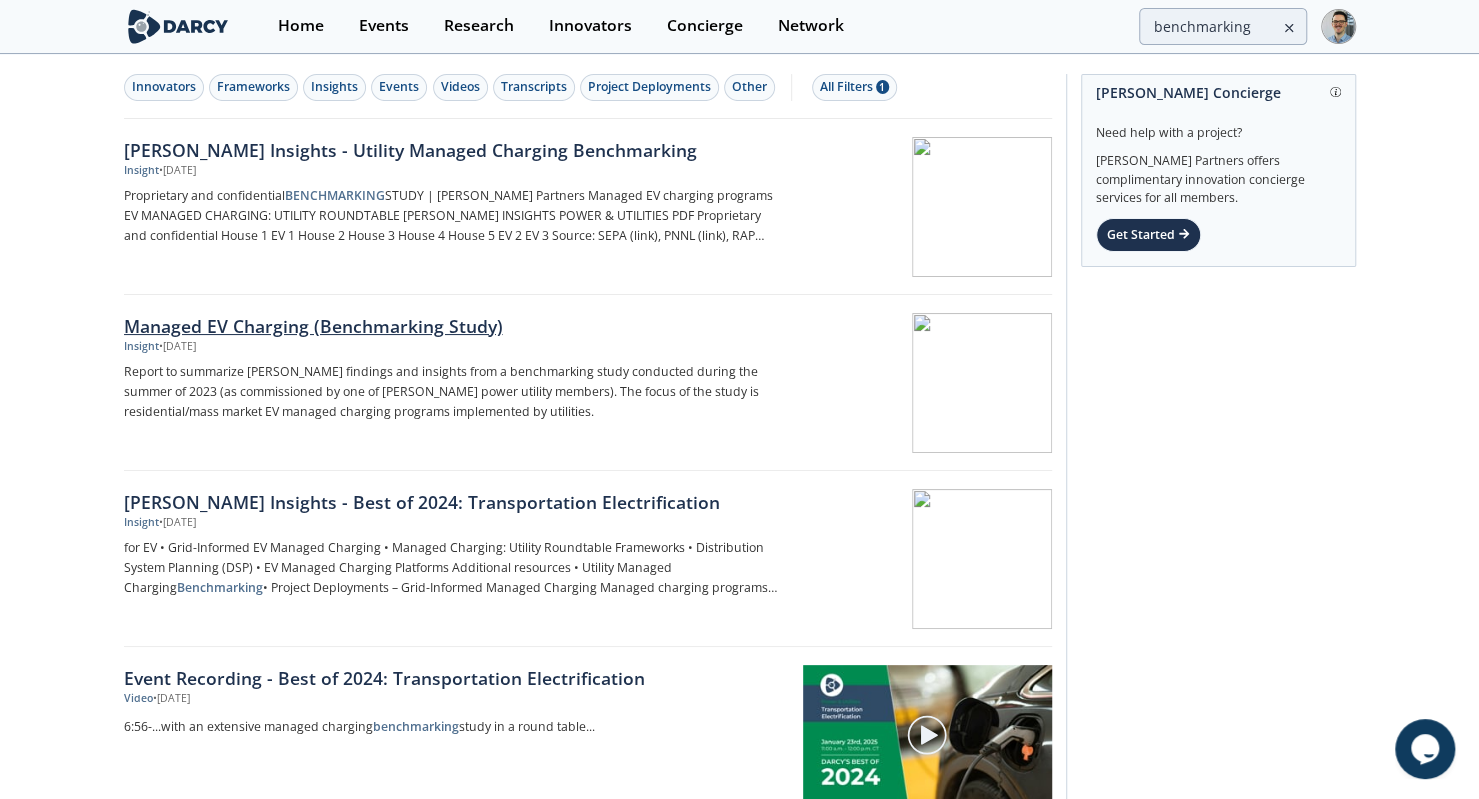click on "Insight
•  [DATE]" at bounding box center (455, 347) 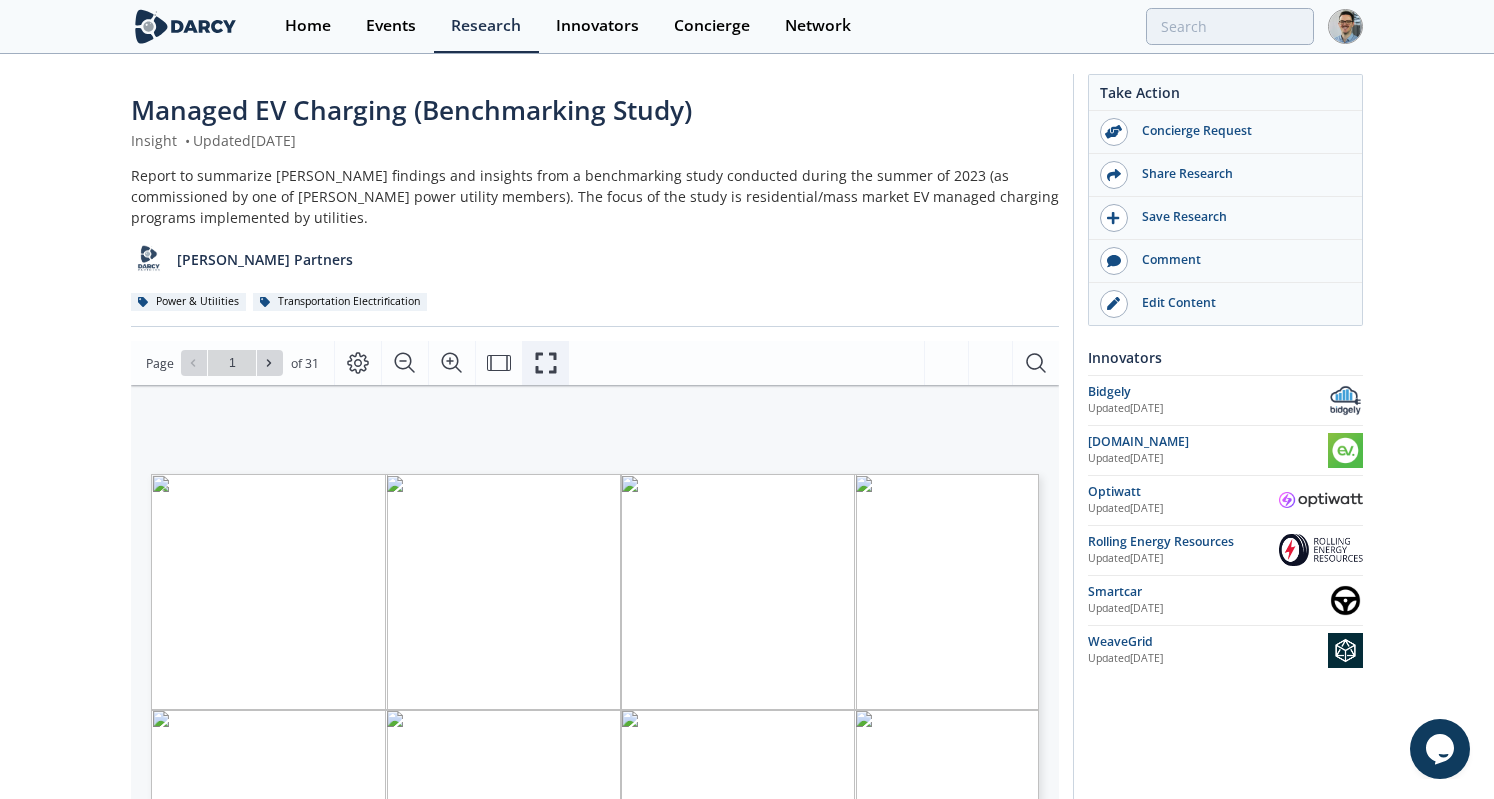 click 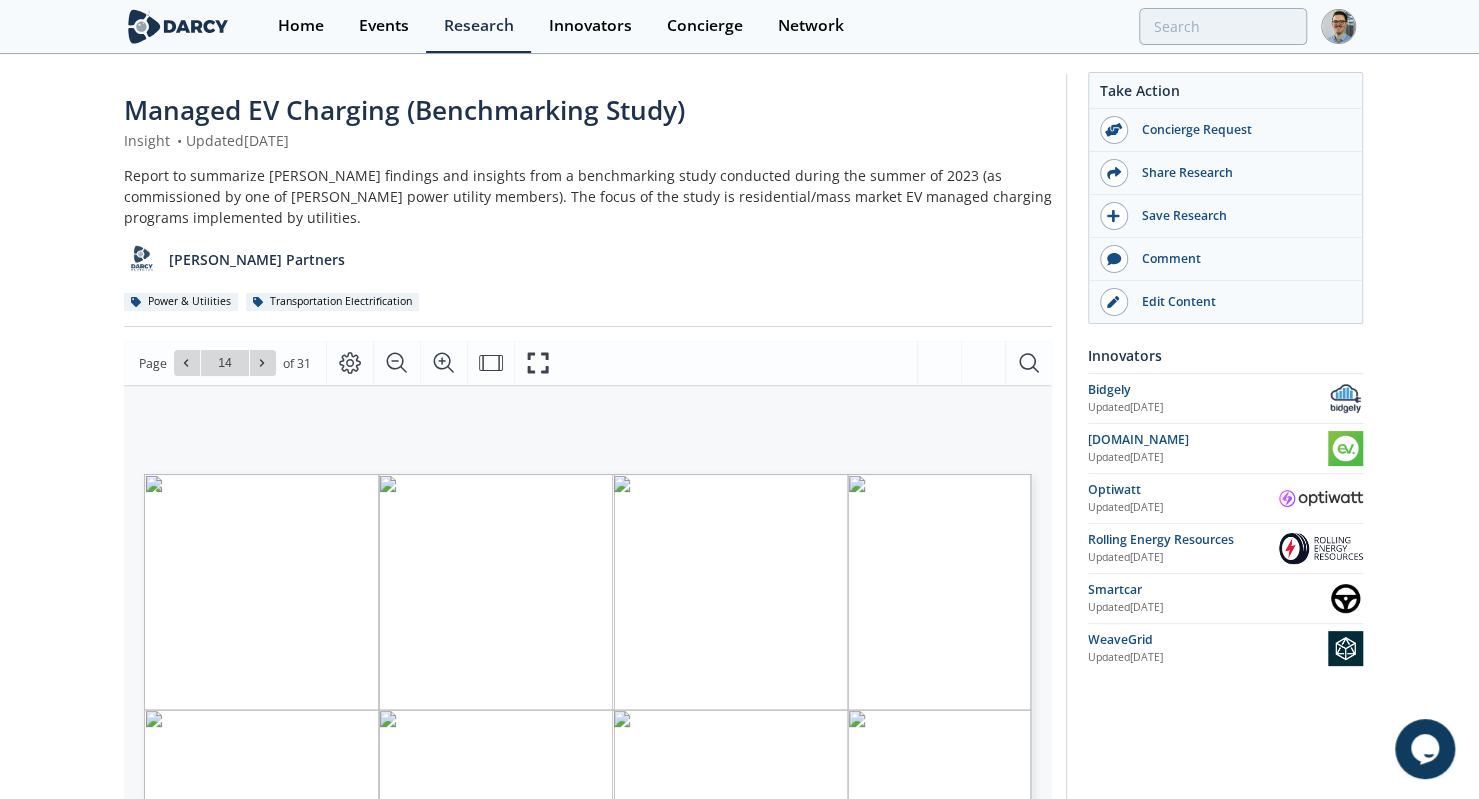 scroll, scrollTop: 179, scrollLeft: 0, axis: vertical 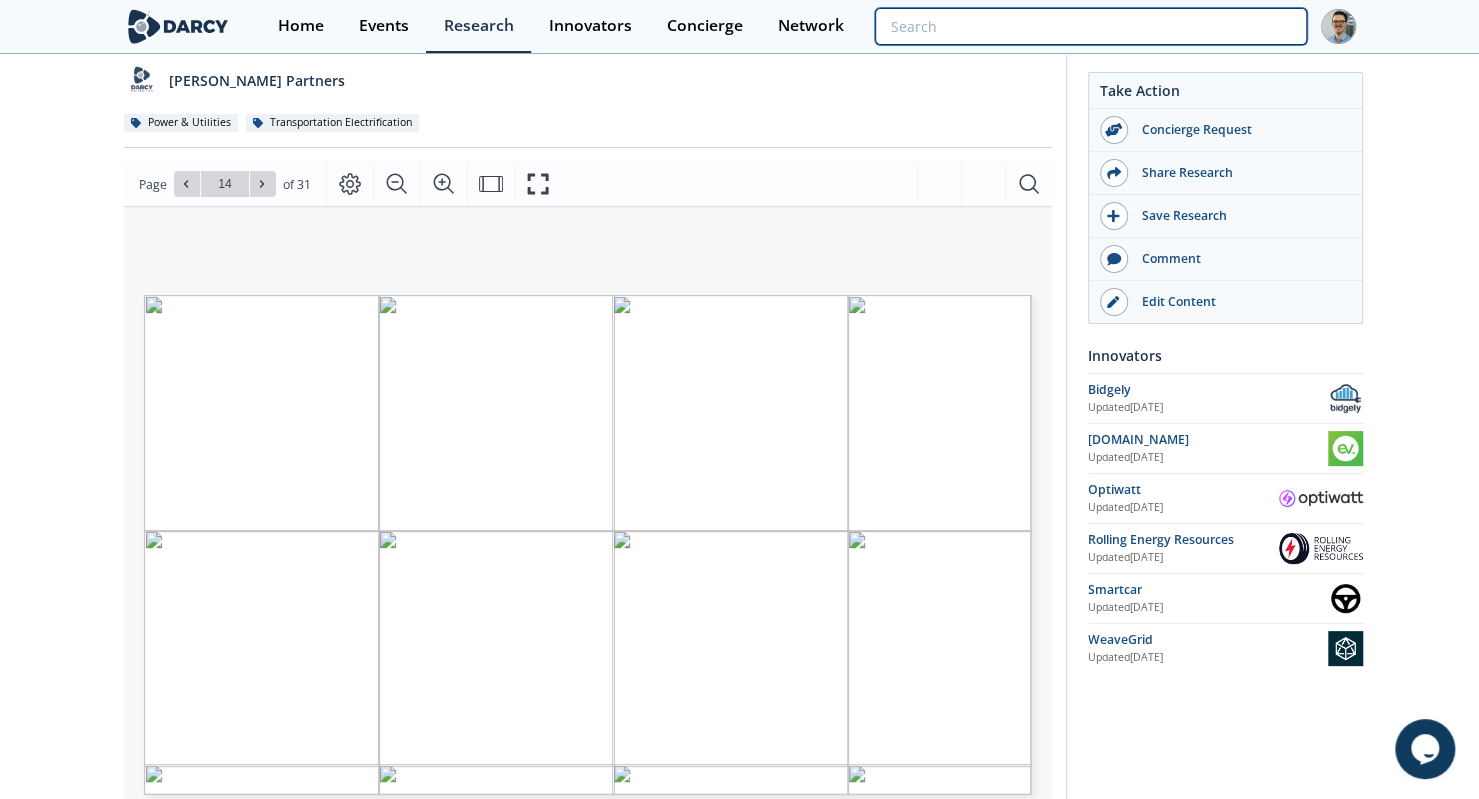 click at bounding box center [1090, 26] 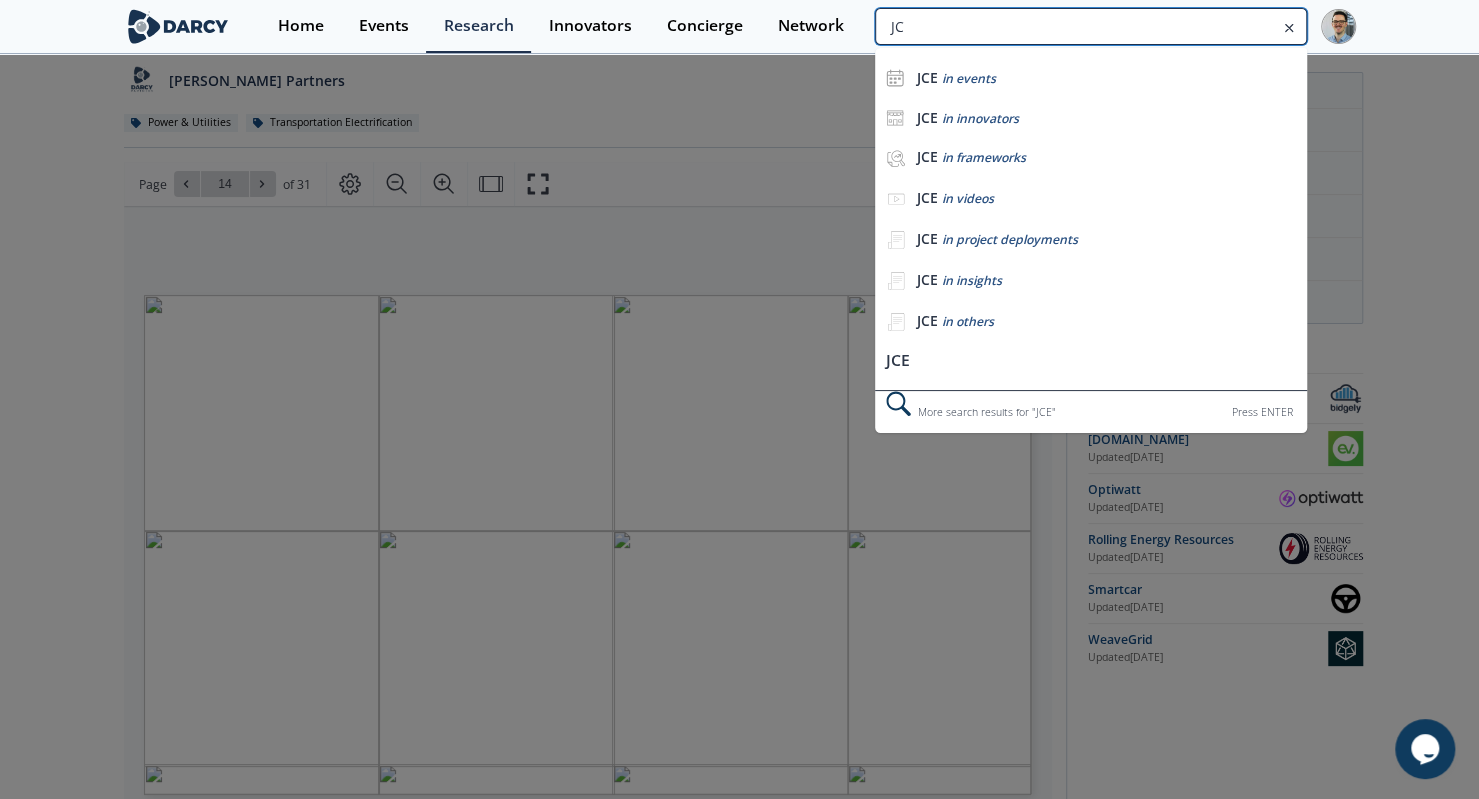 type on "J" 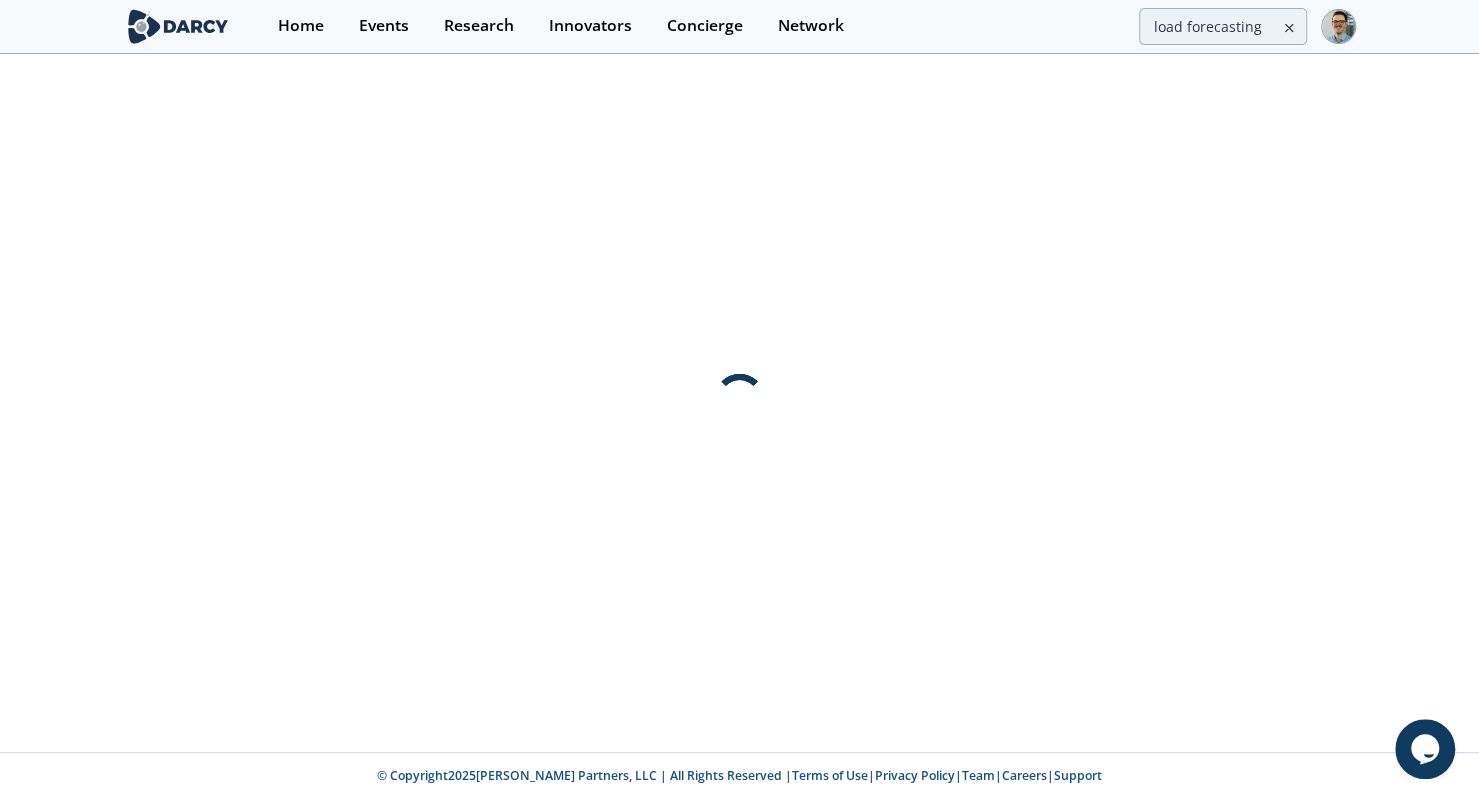 scroll, scrollTop: 0, scrollLeft: 0, axis: both 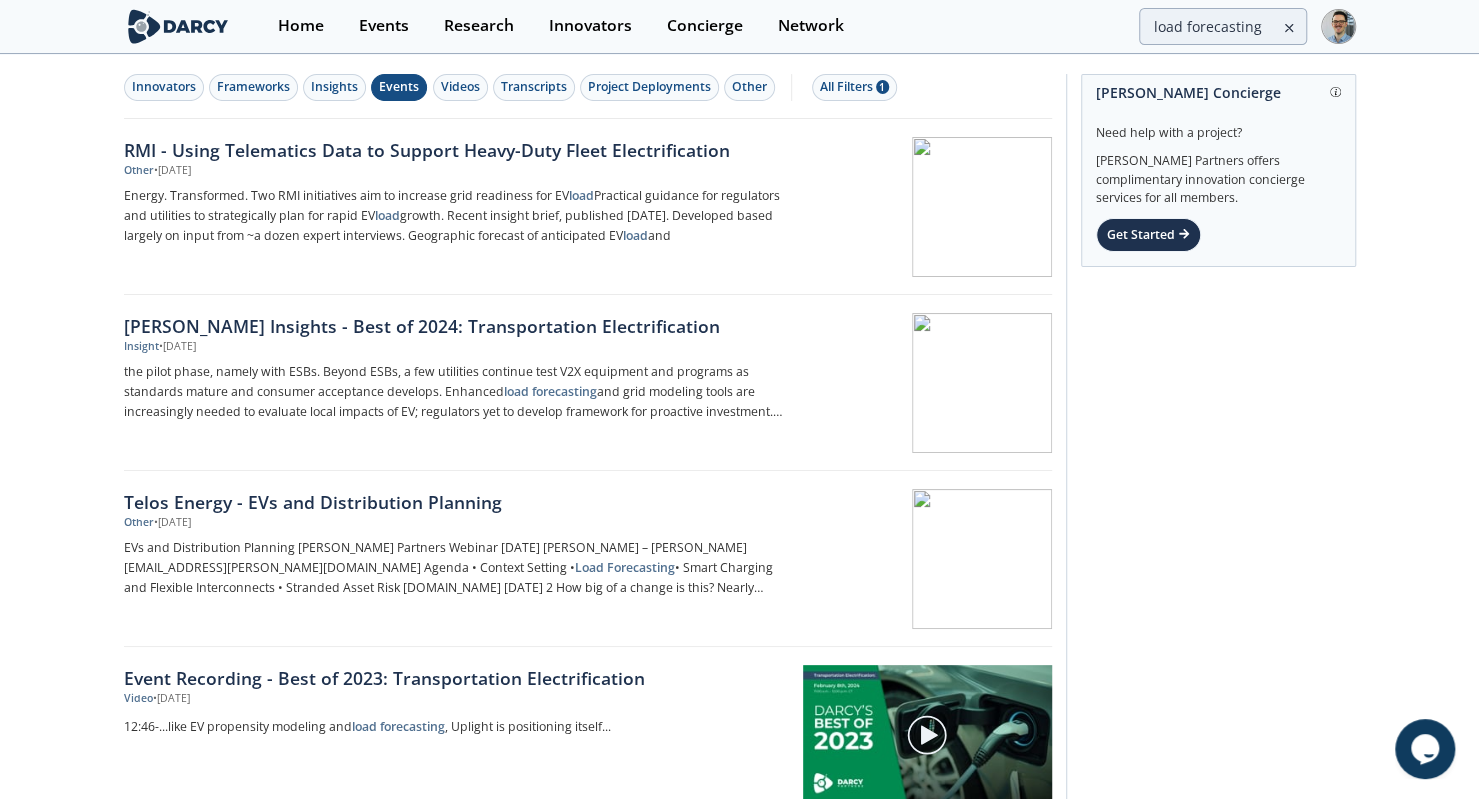 click on "Events" at bounding box center [399, 87] 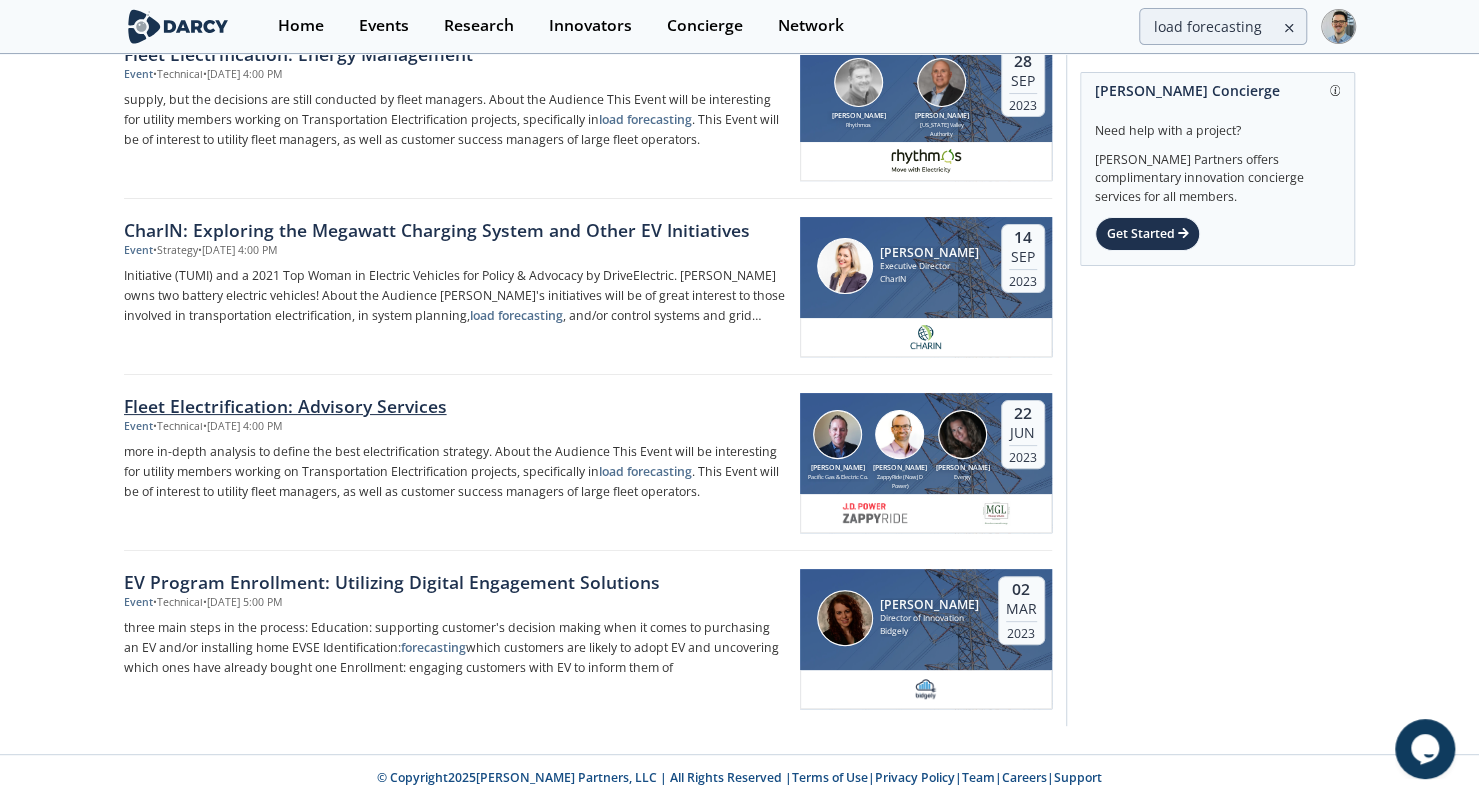 scroll, scrollTop: 0, scrollLeft: 0, axis: both 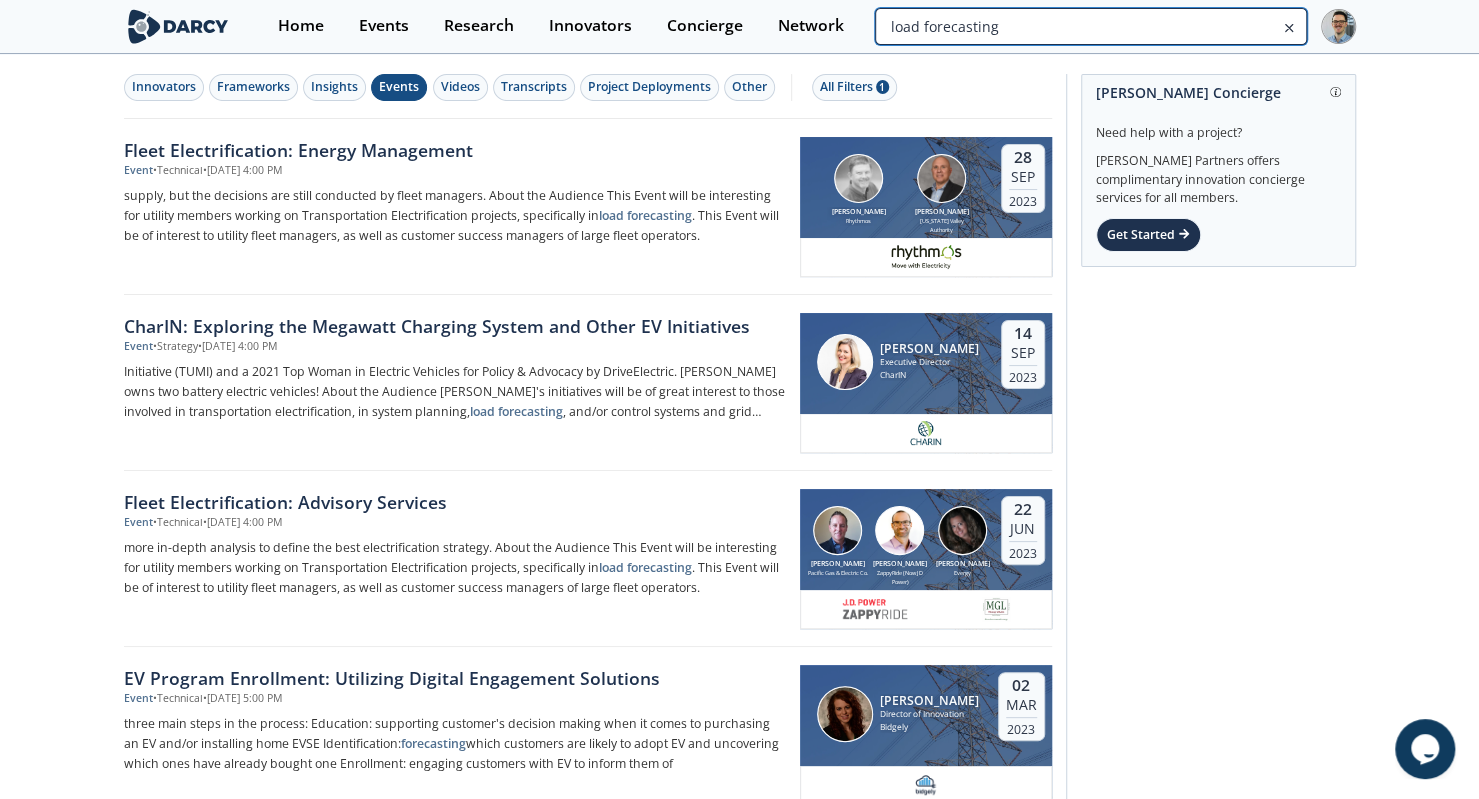 click on "load forecasting" at bounding box center [1090, 26] 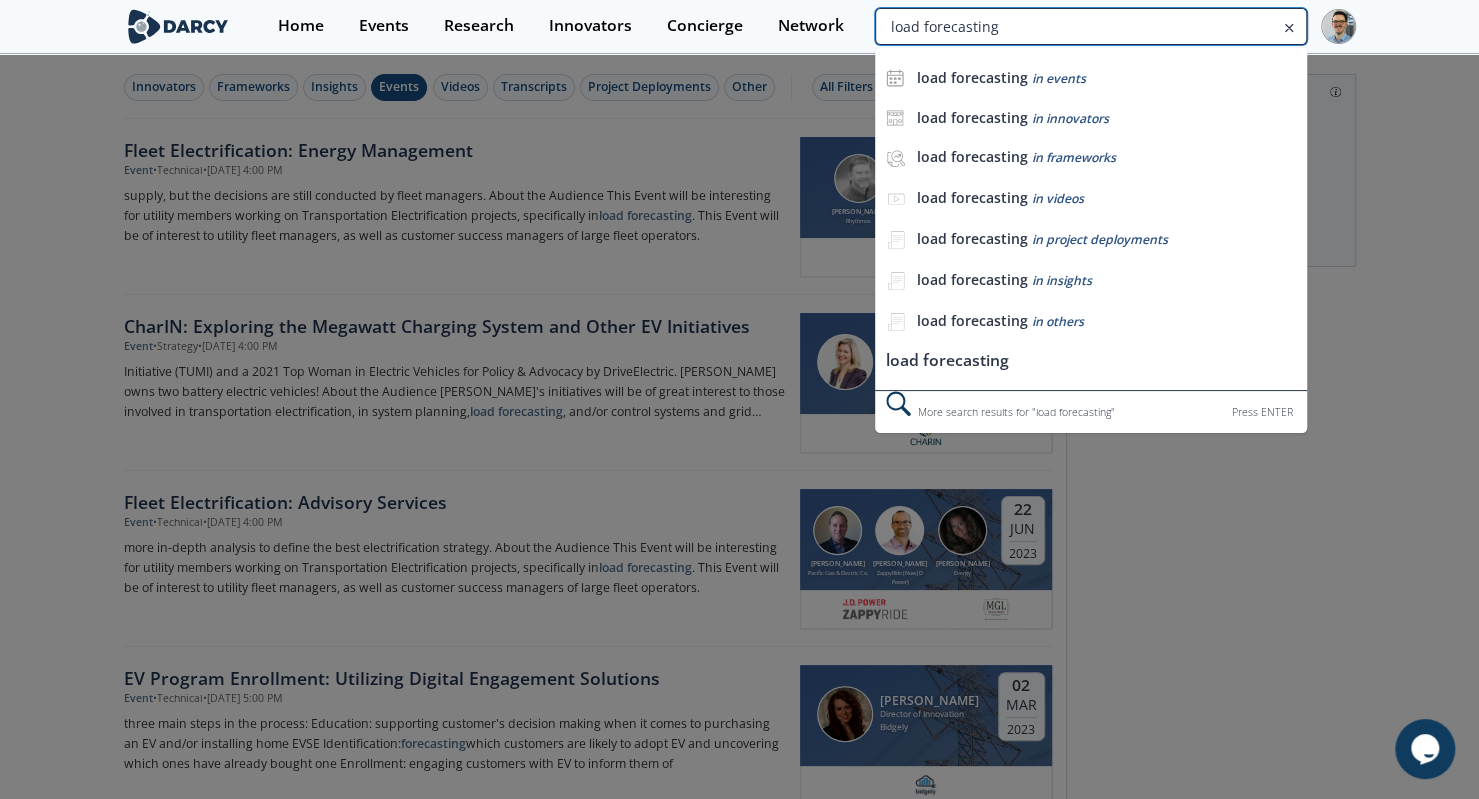 click on "load forecasting" at bounding box center [1090, 26] 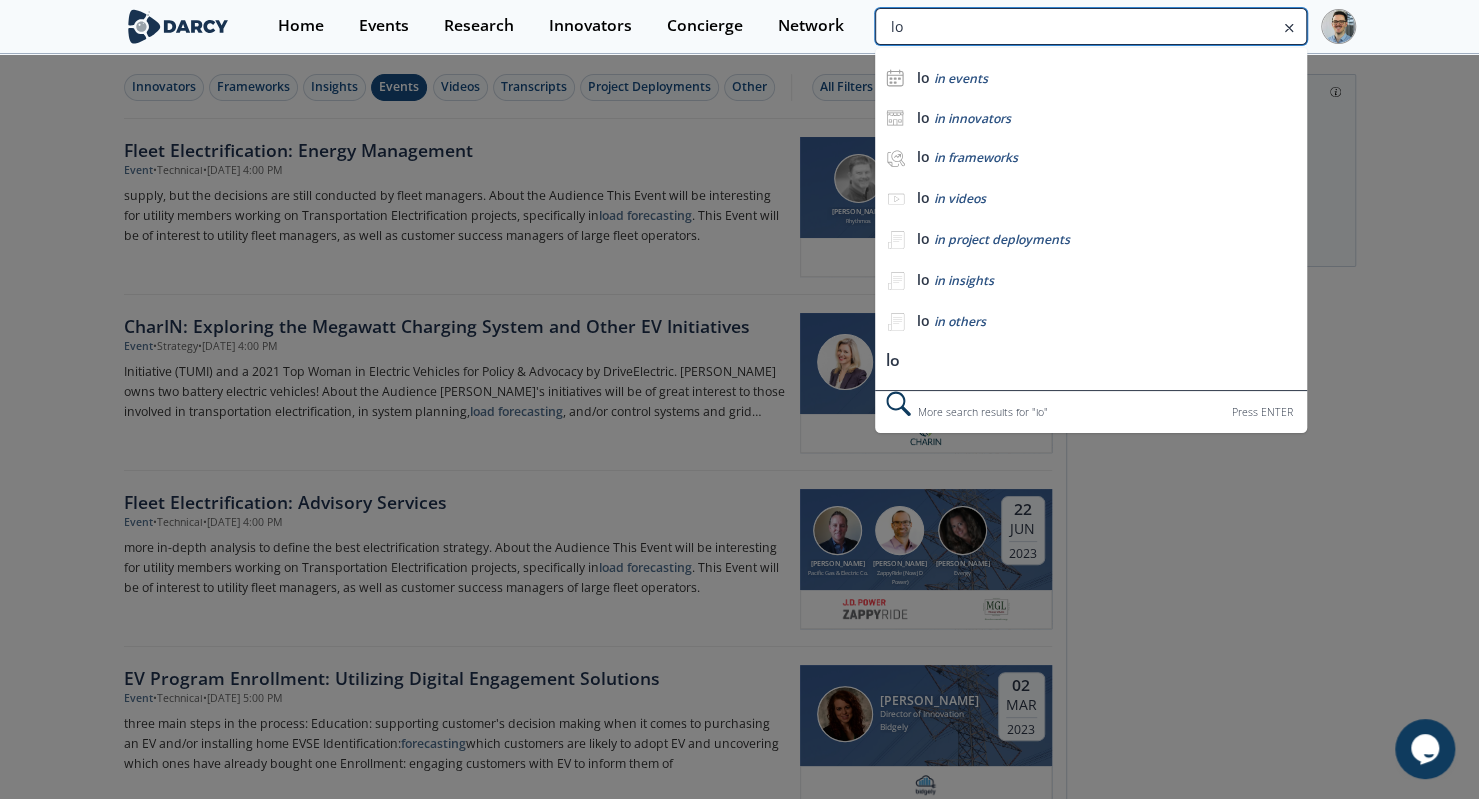 type on "l" 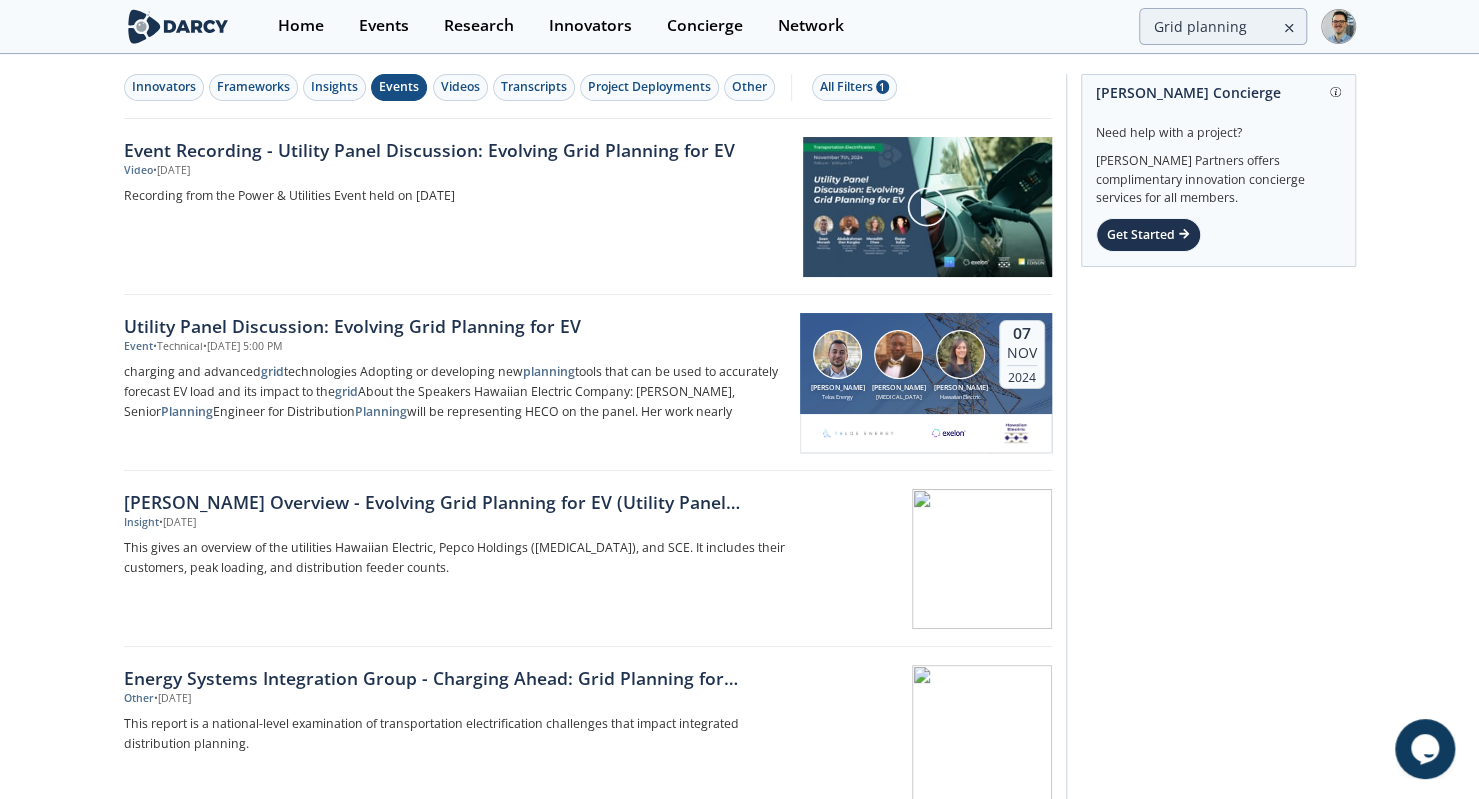 click on "Events" at bounding box center (399, 87) 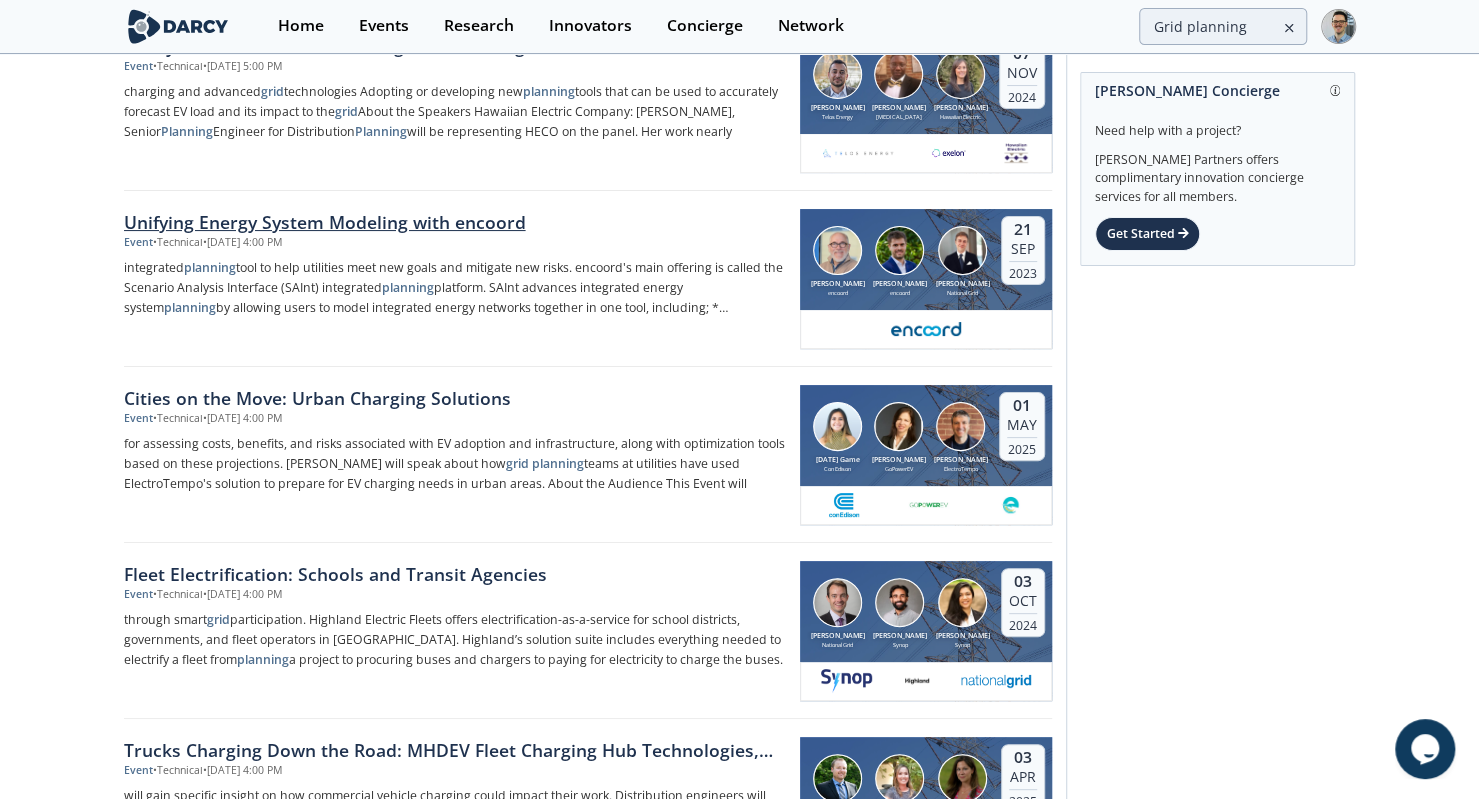 scroll, scrollTop: 0, scrollLeft: 0, axis: both 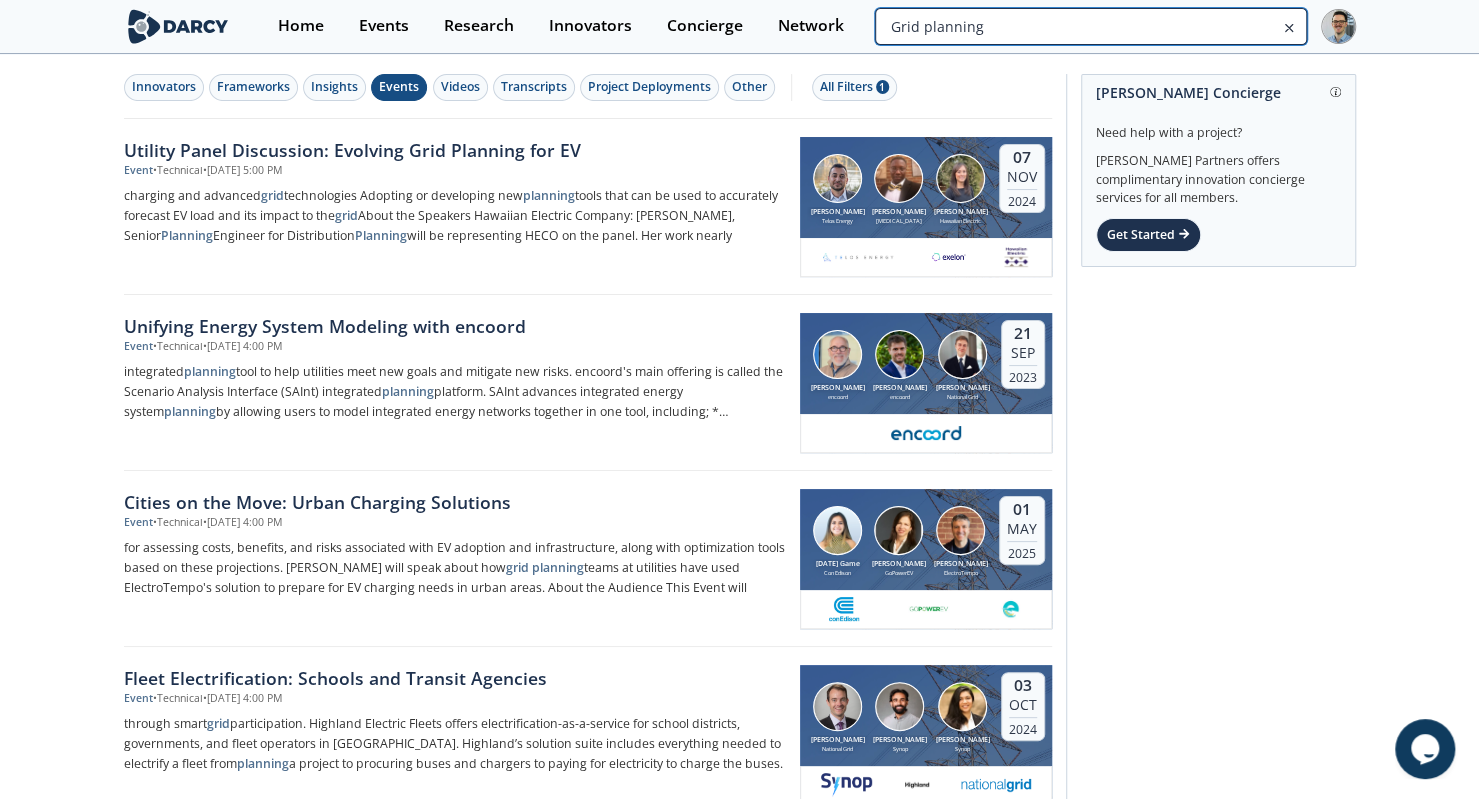 click on "Grid planning" at bounding box center [1090, 26] 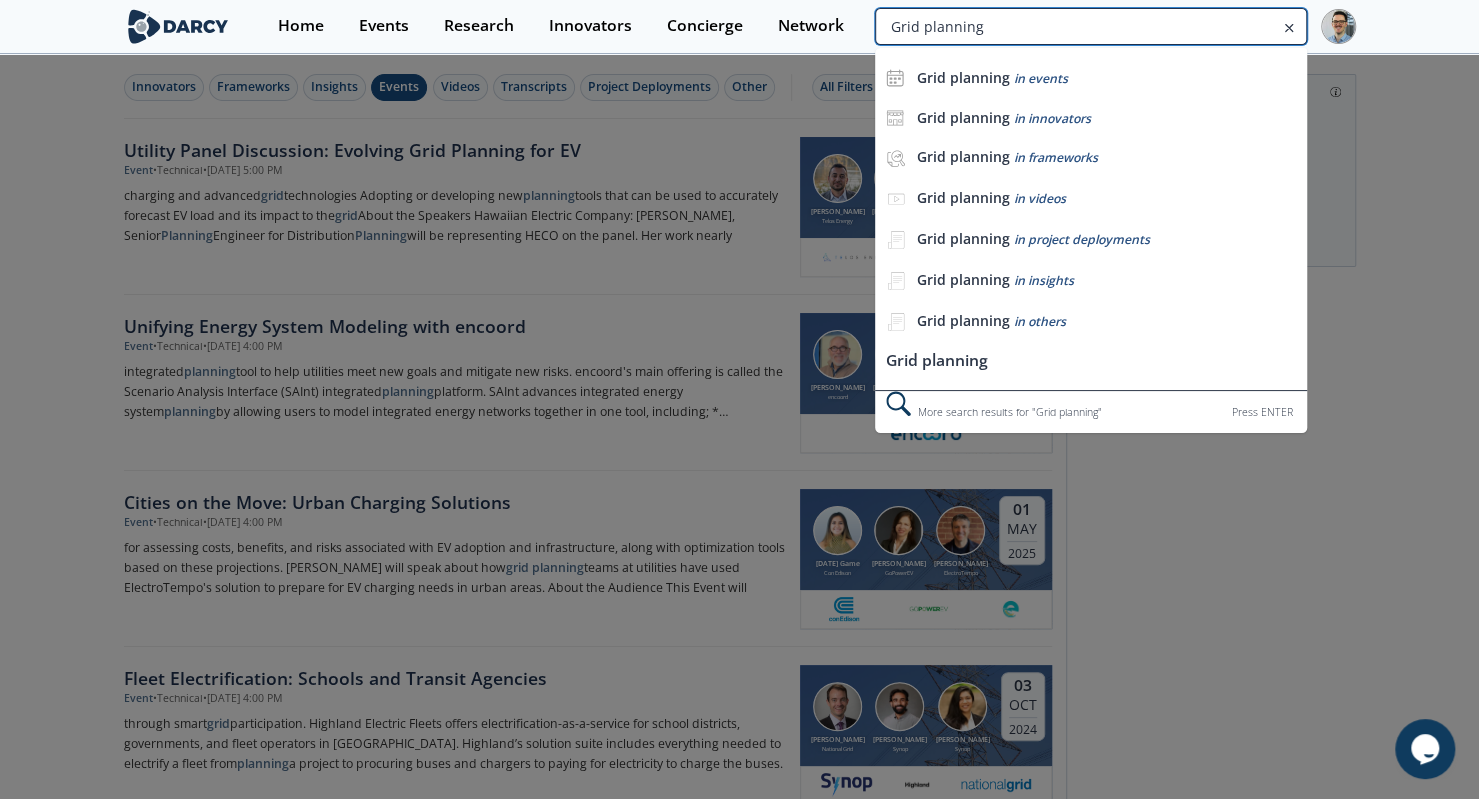 click on "Grid planning" at bounding box center (1090, 26) 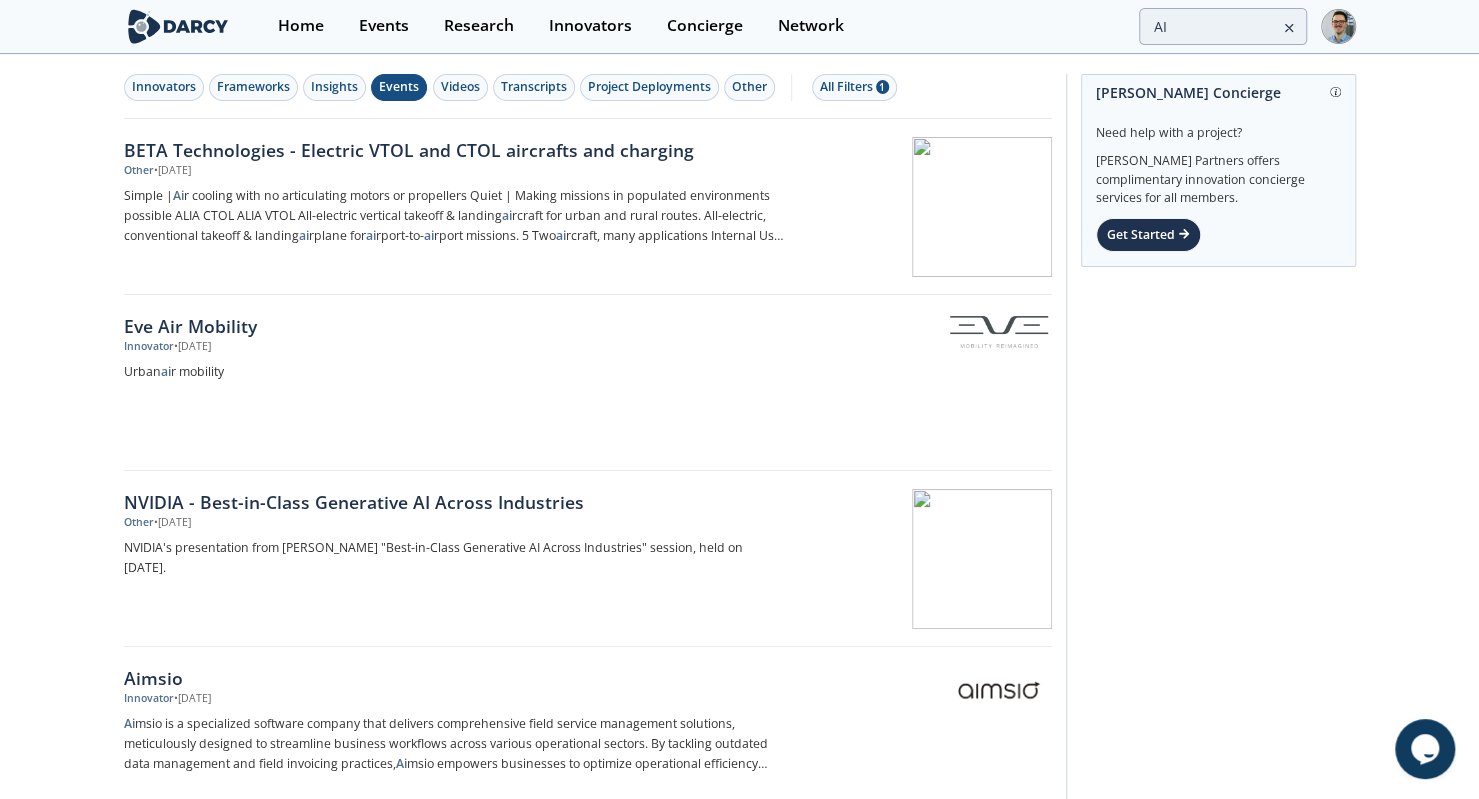 click on "Events" at bounding box center [399, 87] 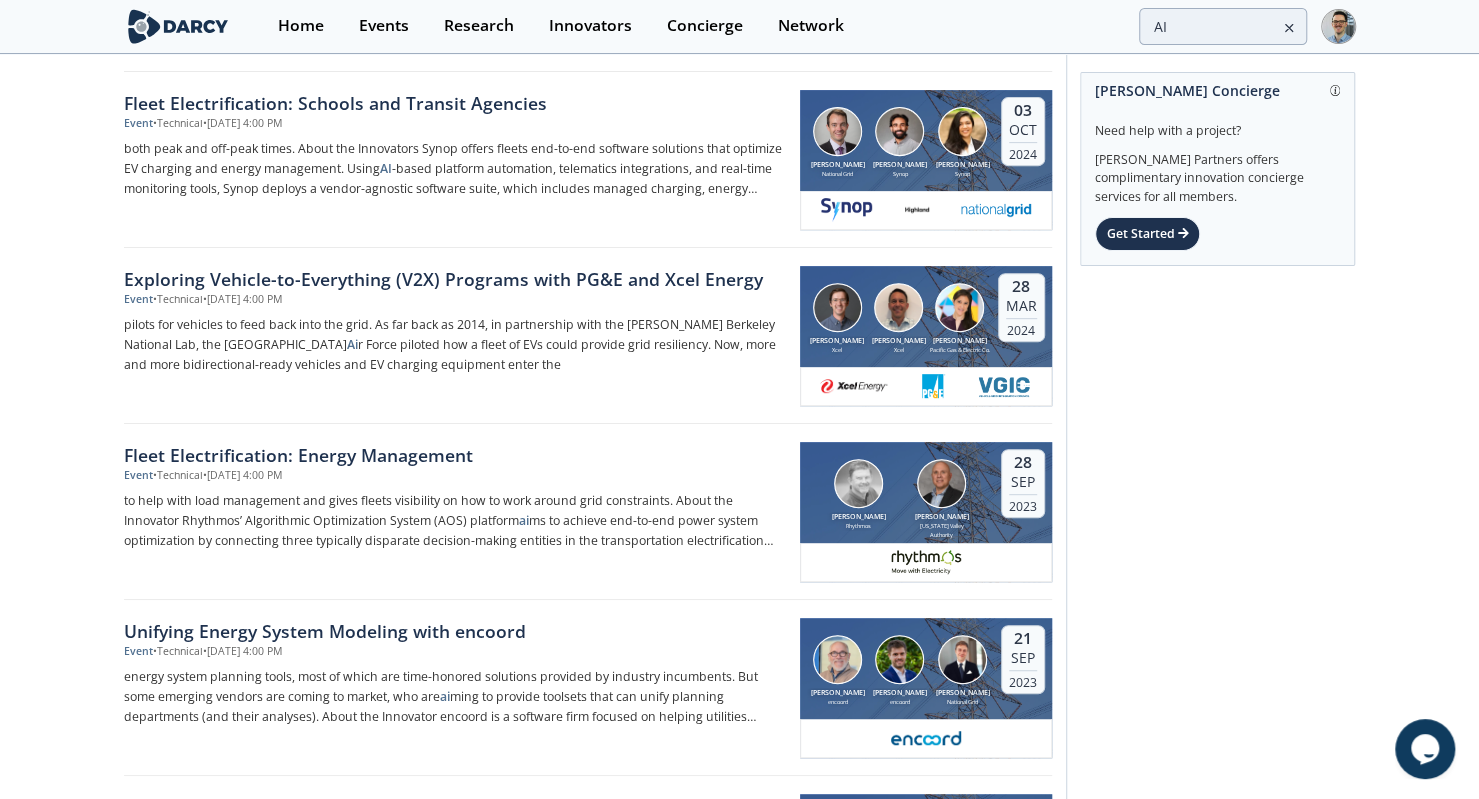 scroll, scrollTop: 55, scrollLeft: 0, axis: vertical 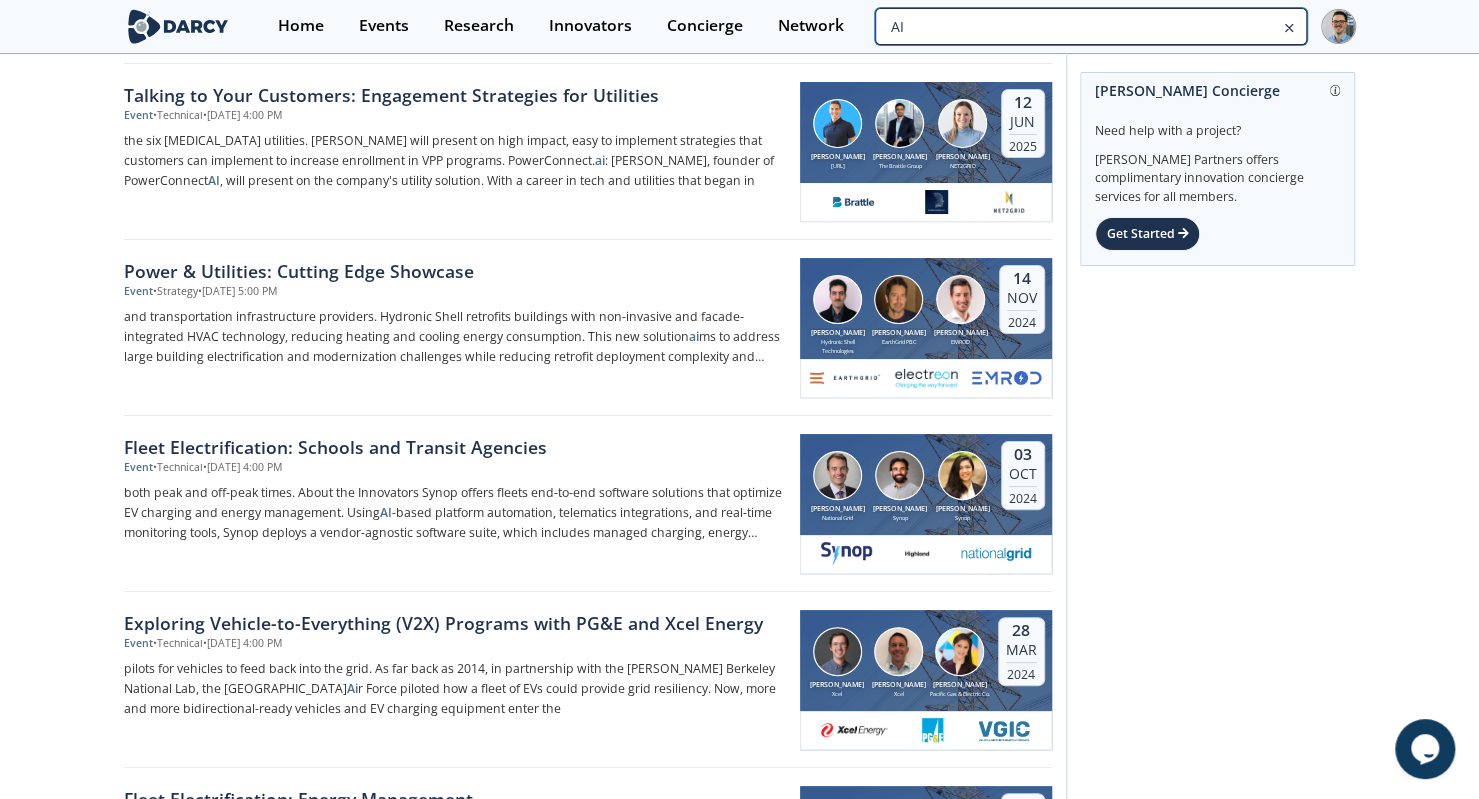 click on "AI" at bounding box center (1090, 26) 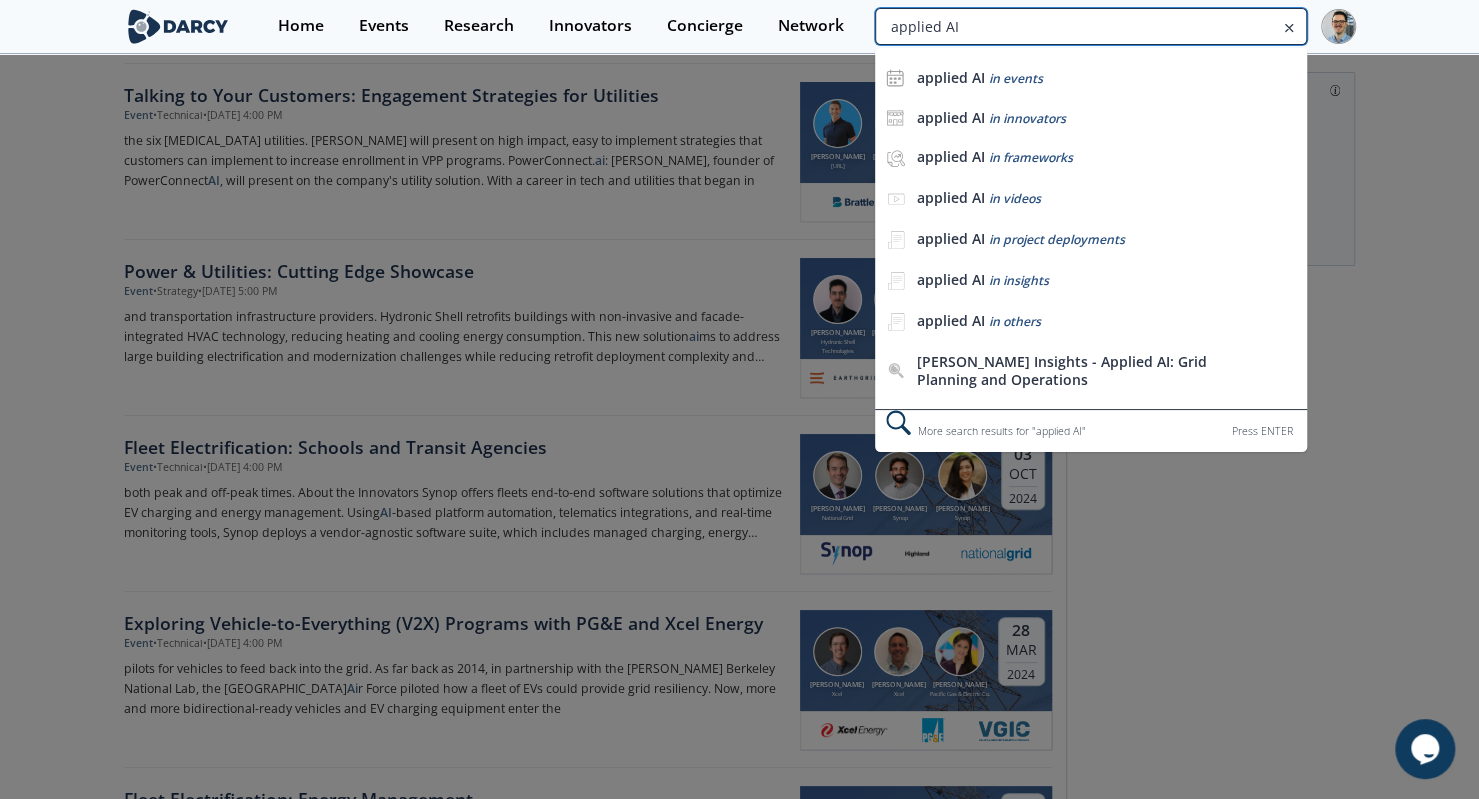 type on "applied AI" 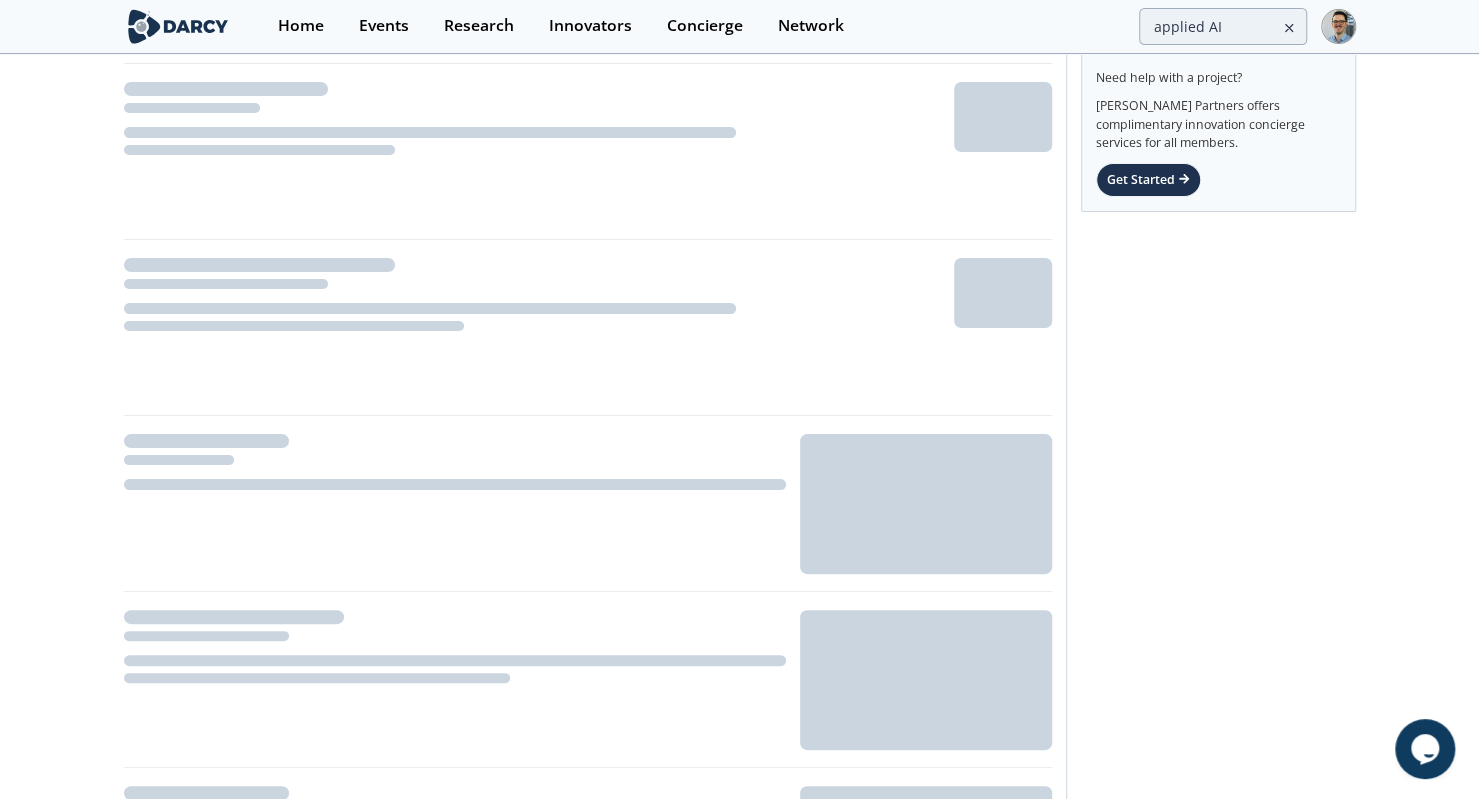 scroll, scrollTop: 0, scrollLeft: 0, axis: both 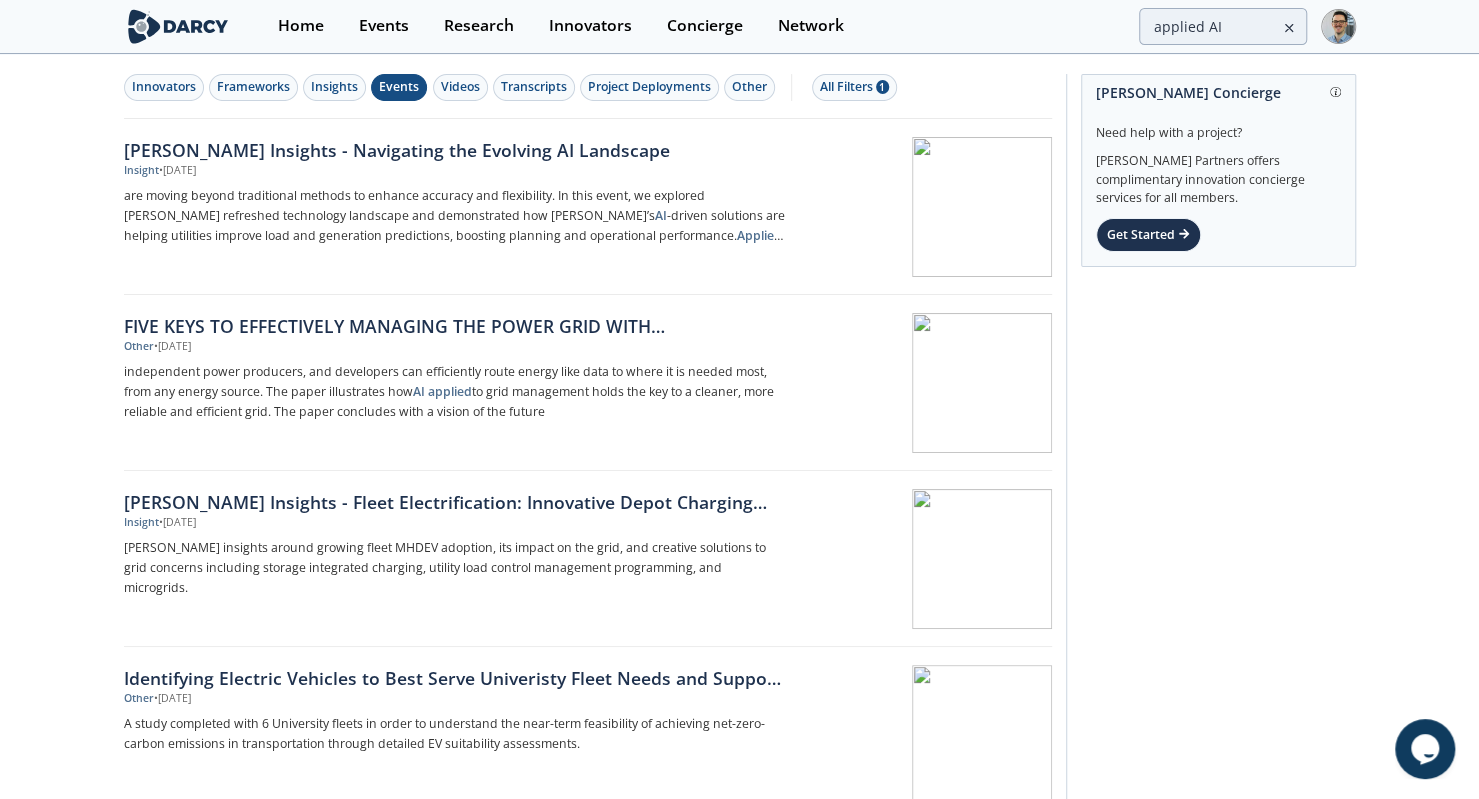 click on "Events" at bounding box center (399, 87) 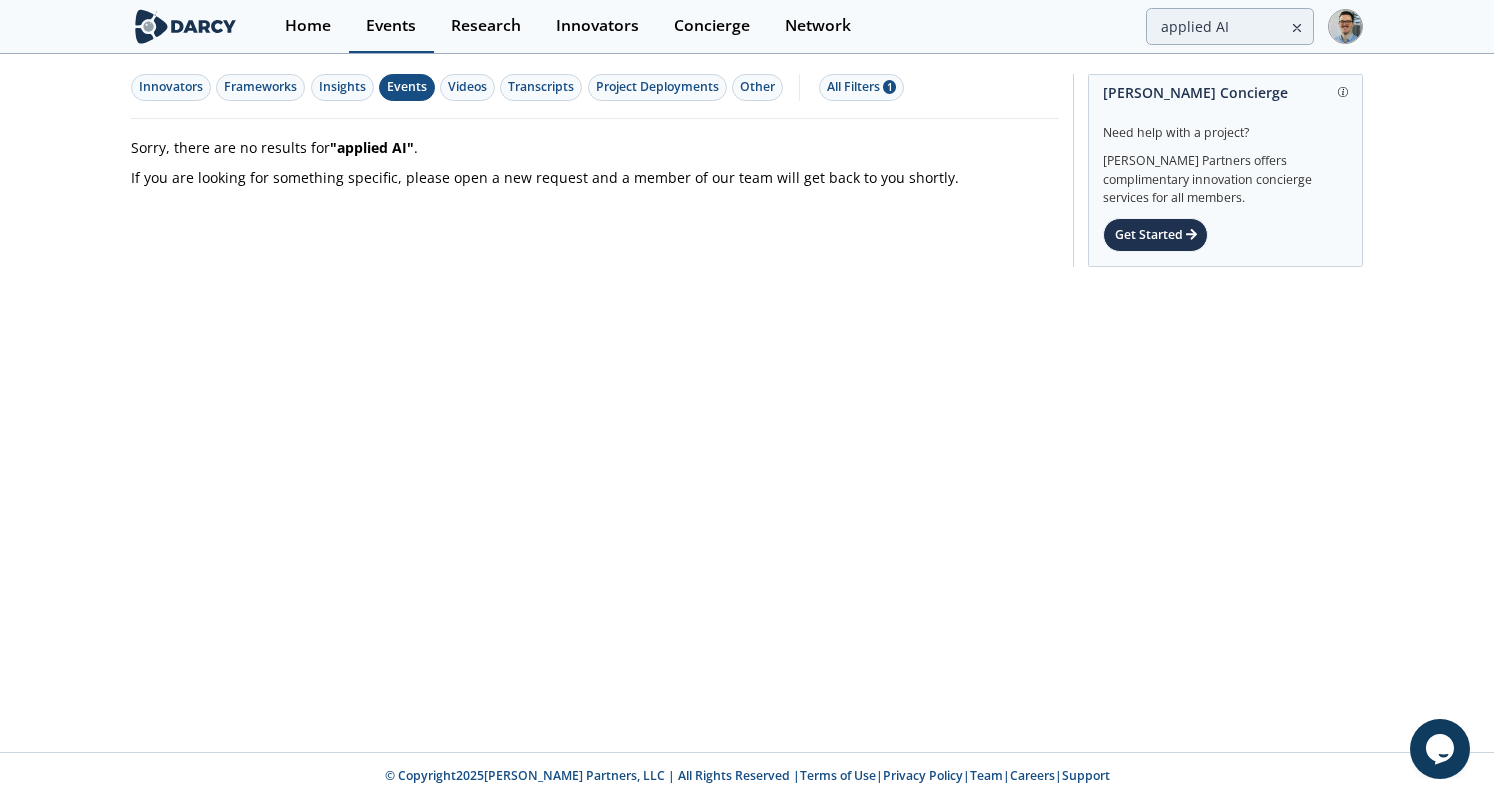 click on "Events" at bounding box center [391, 26] 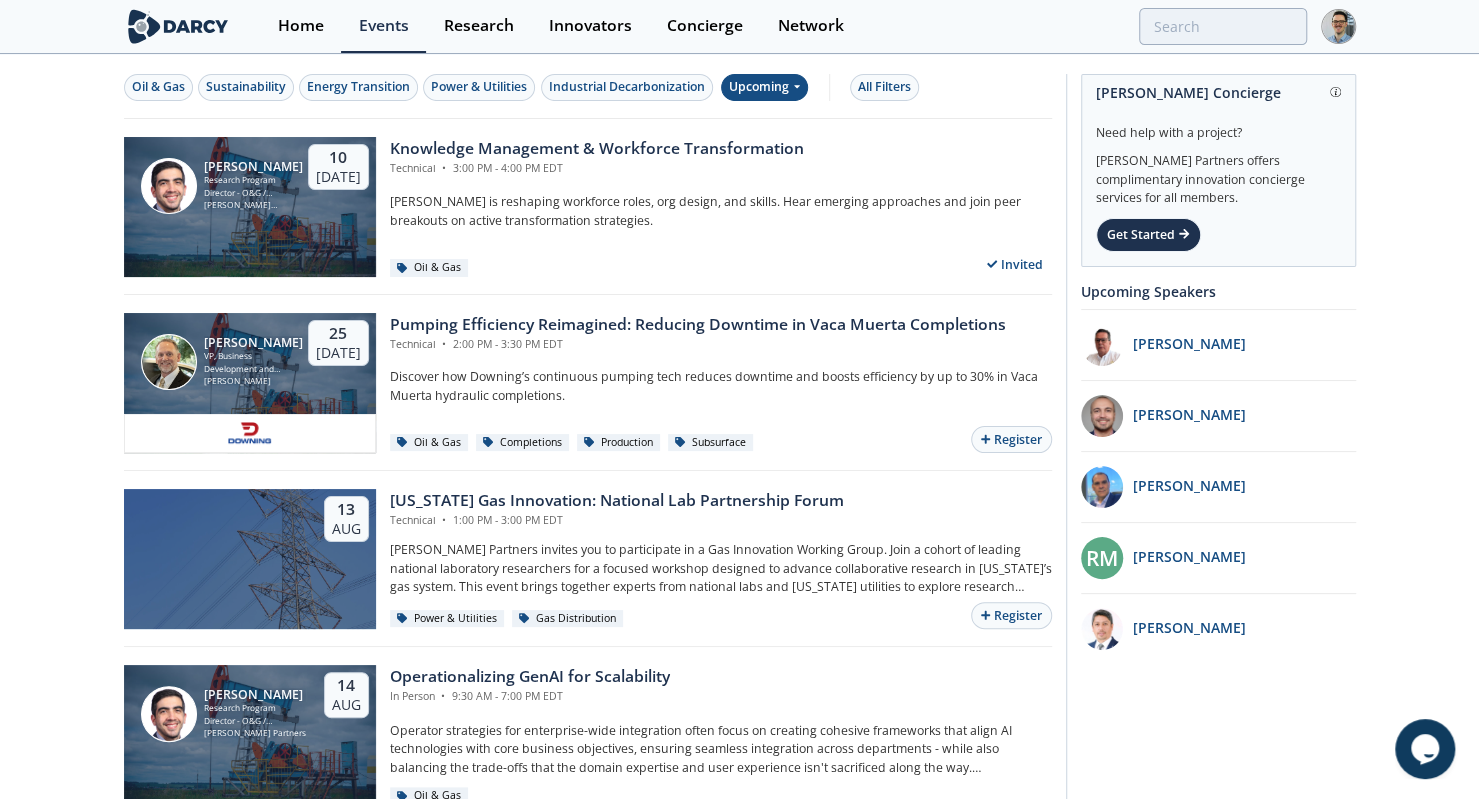 click on "Upcoming" at bounding box center [764, 87] 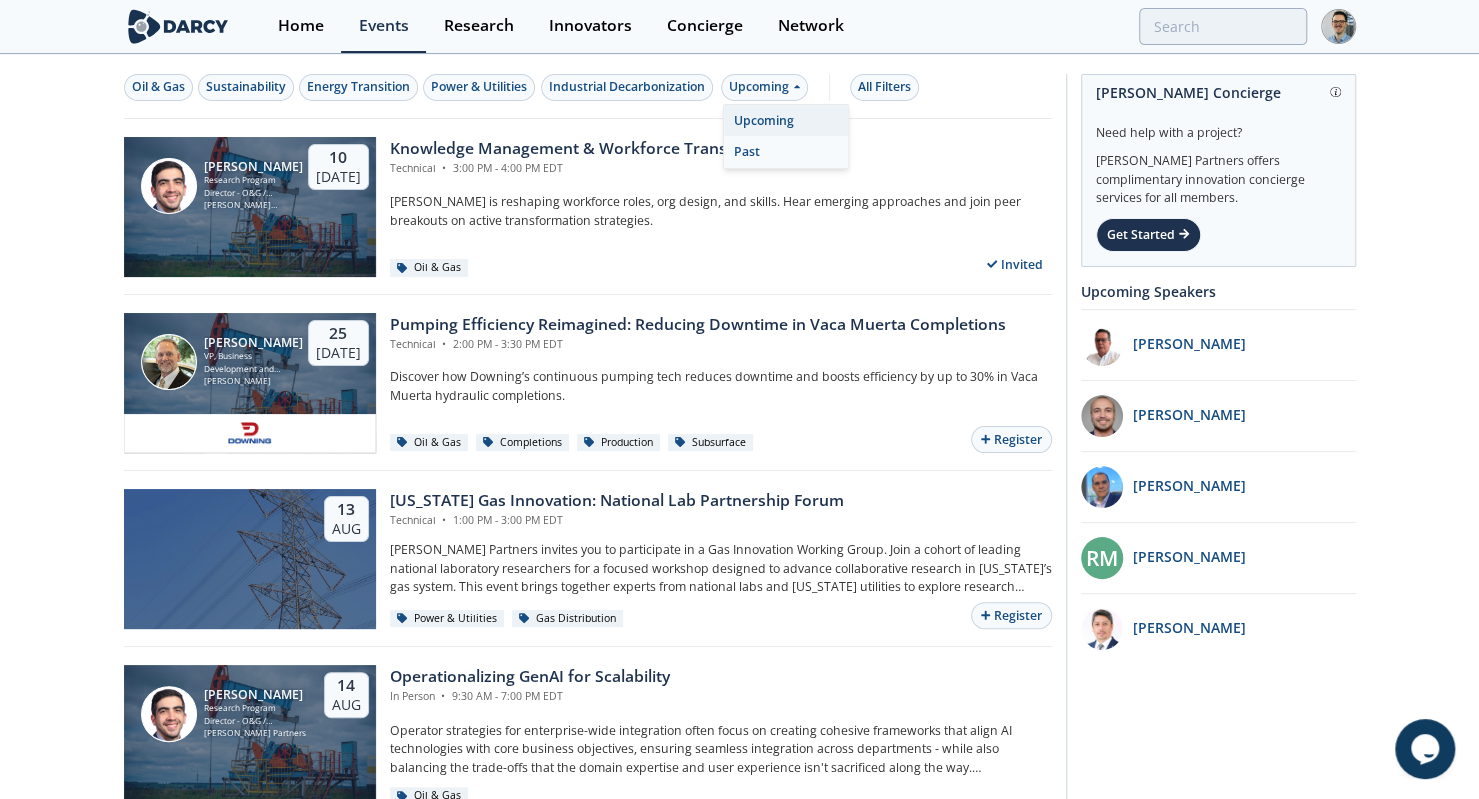 click on "Past" at bounding box center (786, 152) 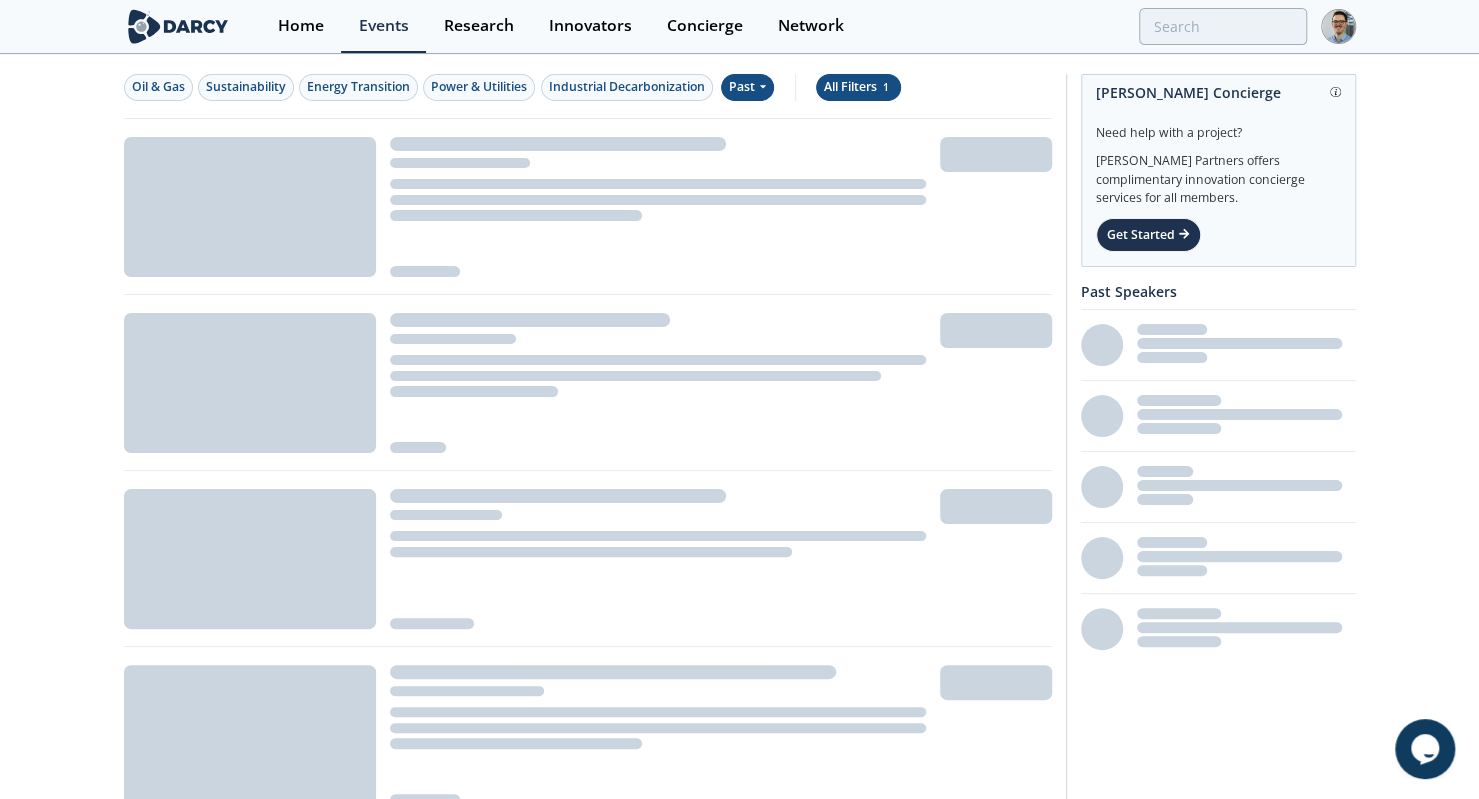click on "All Filters
1" at bounding box center [858, 87] 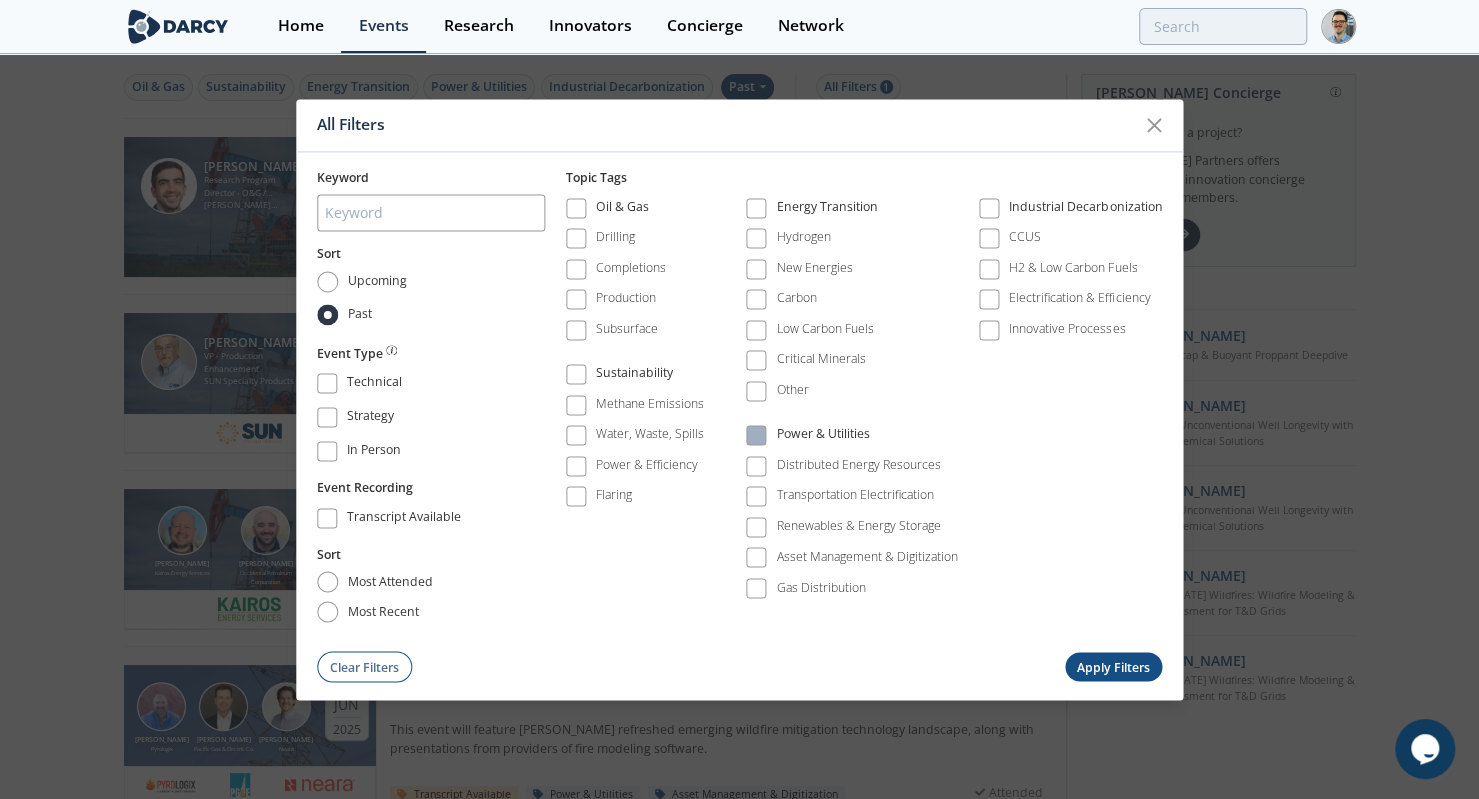 click at bounding box center (756, 436) 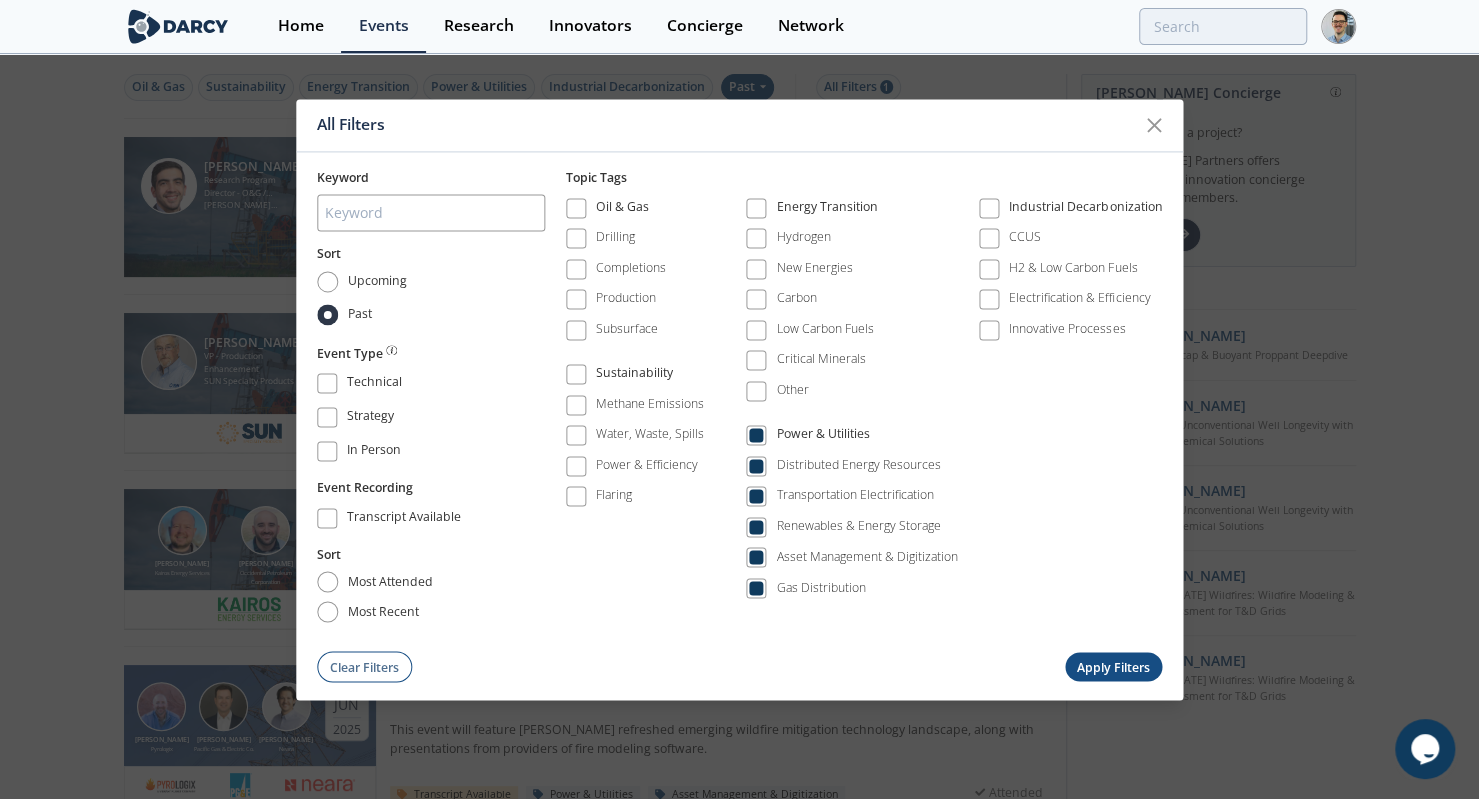 click on "Apply Filters" at bounding box center [1114, 667] 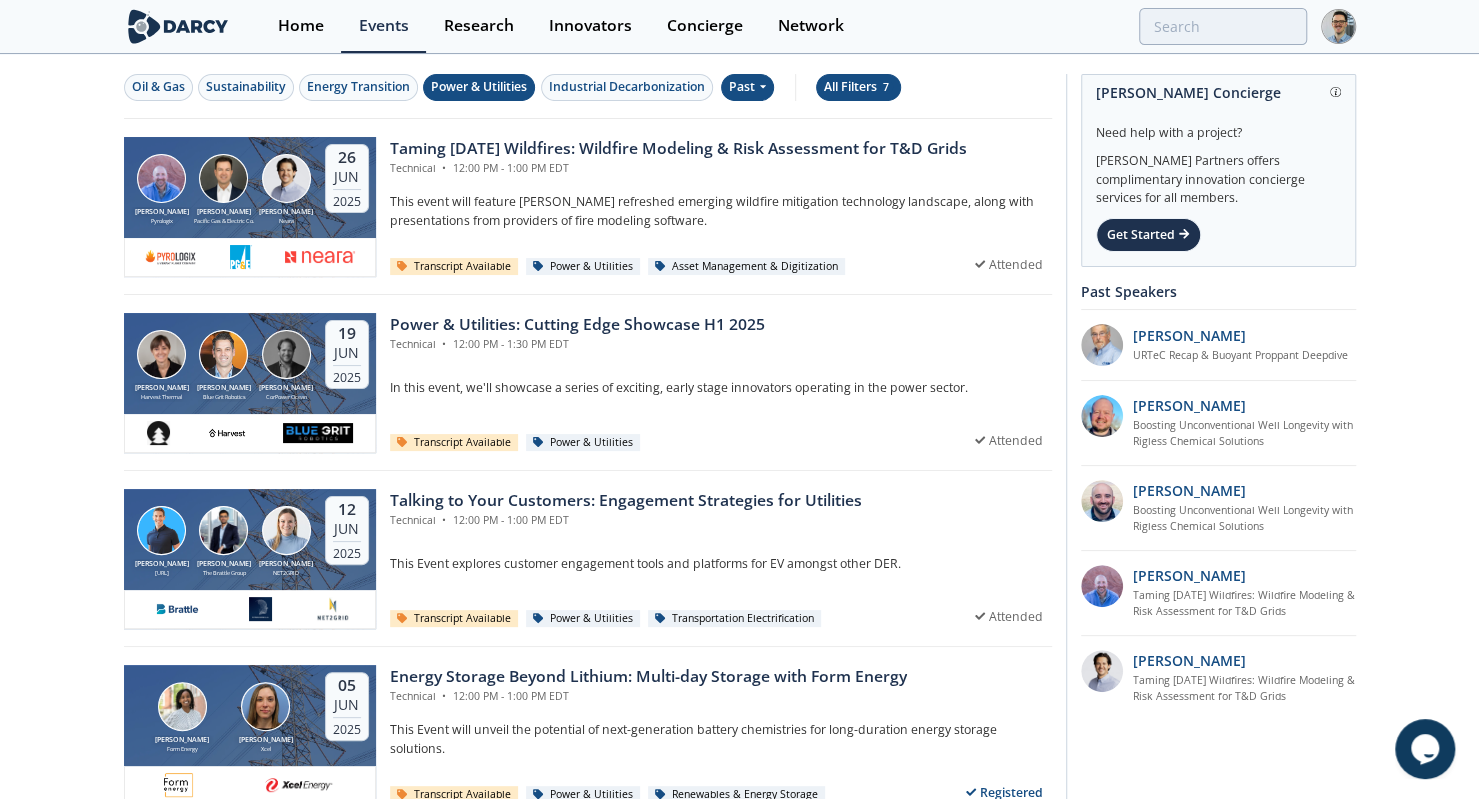 click on "All Filters
7" at bounding box center (858, 87) 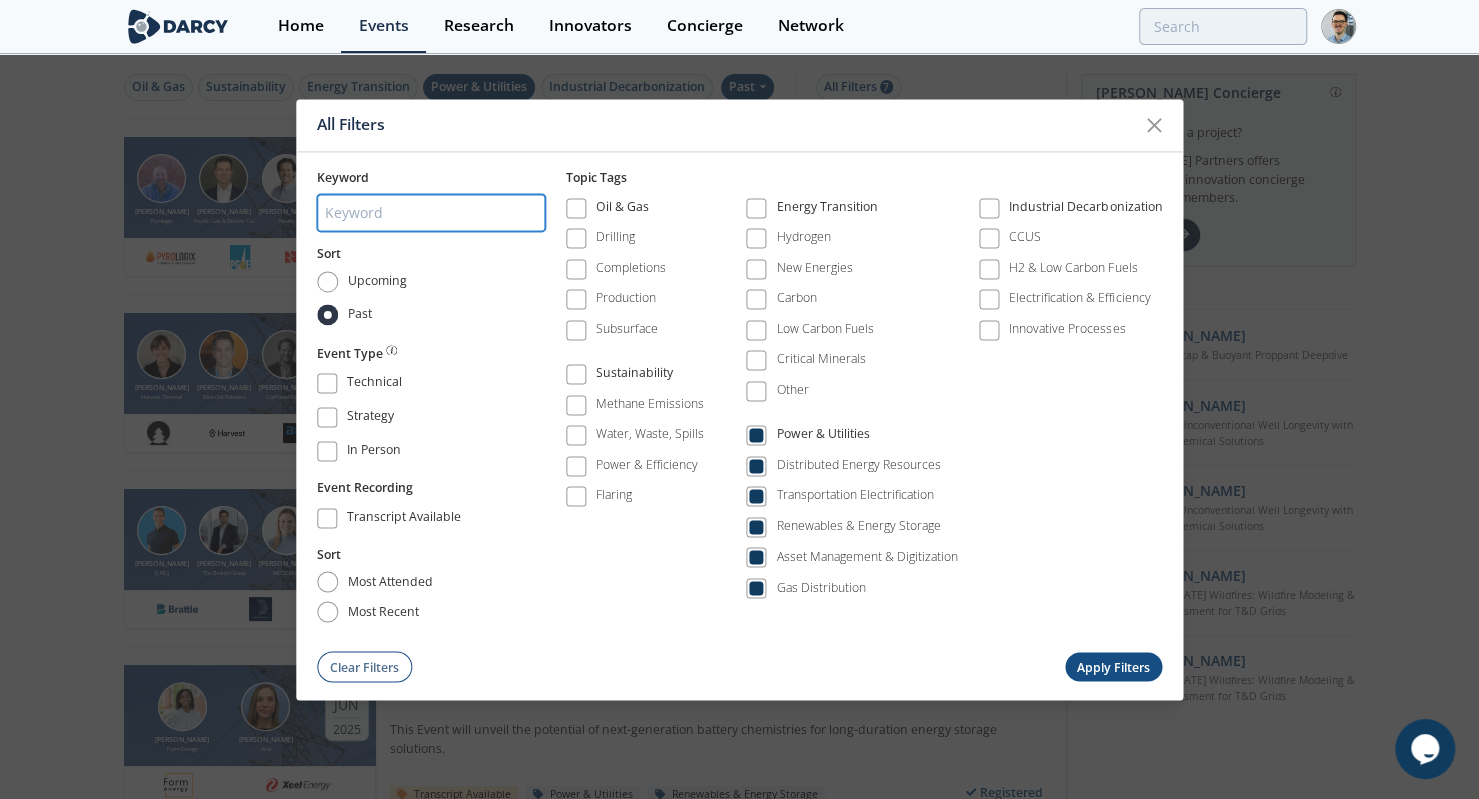 click at bounding box center [431, 213] 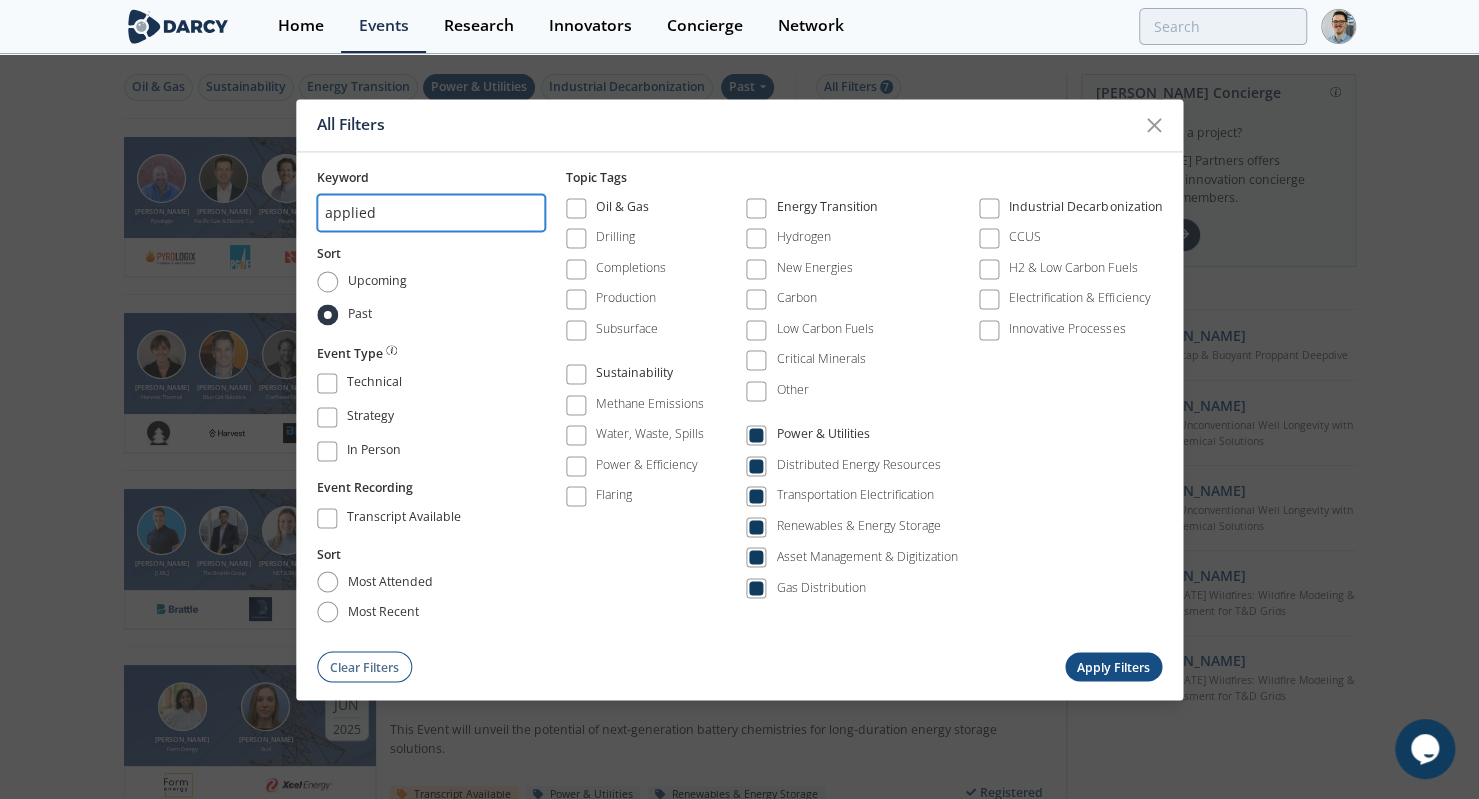 type on "applied" 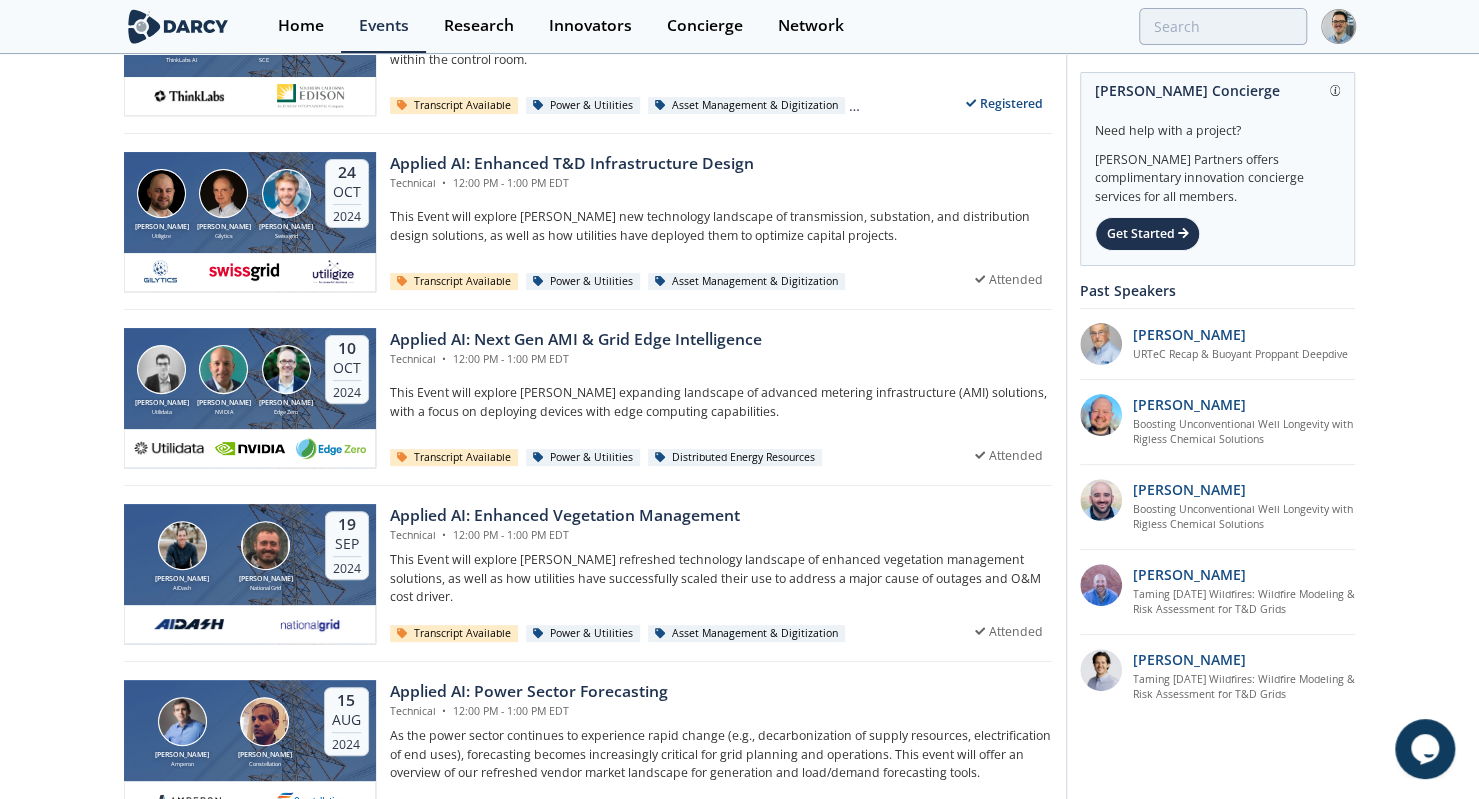 scroll, scrollTop: 243, scrollLeft: 0, axis: vertical 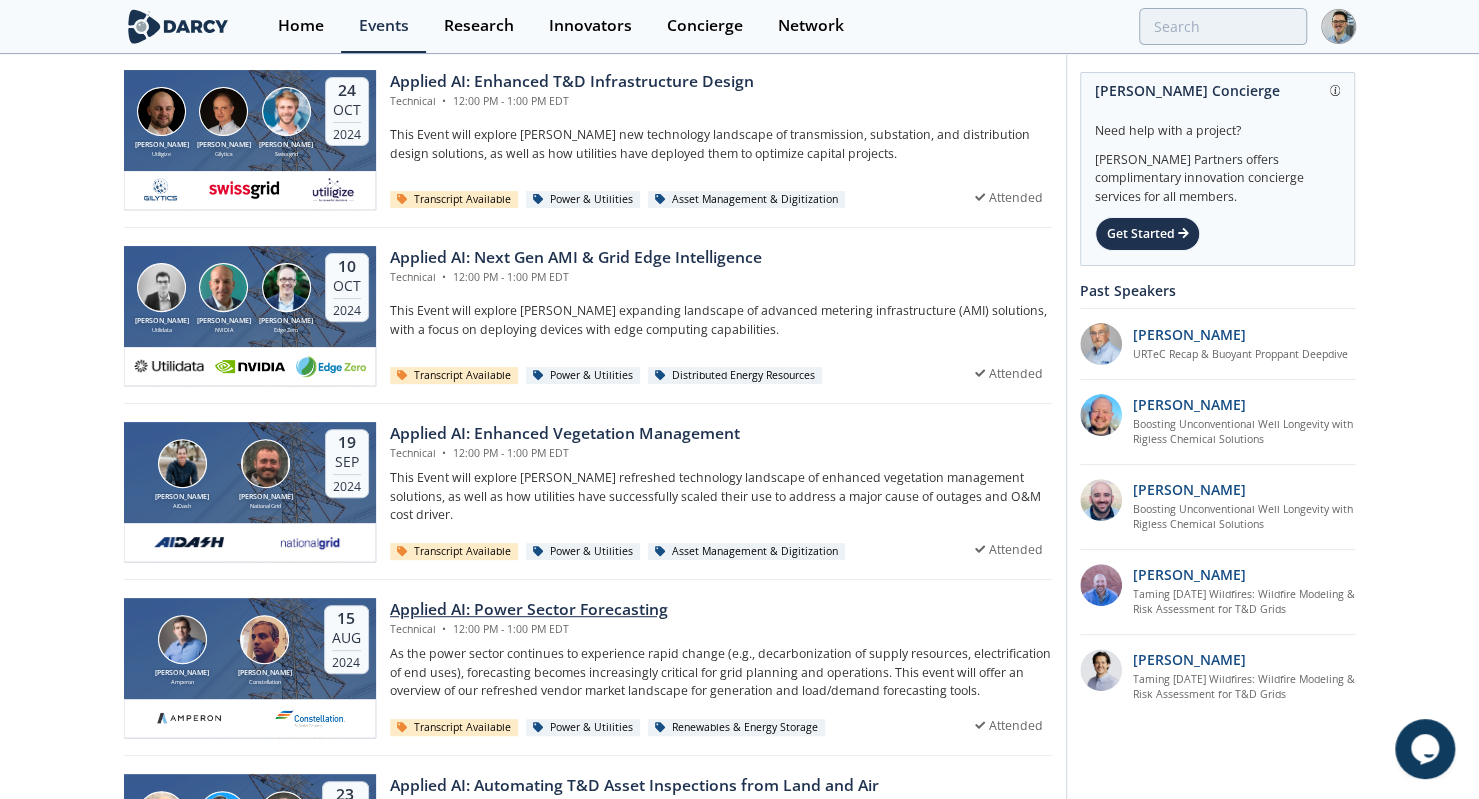 click on "[PERSON_NAME]
Amperon
[PERSON_NAME]
Constellation
[DATE]" at bounding box center (250, 649) 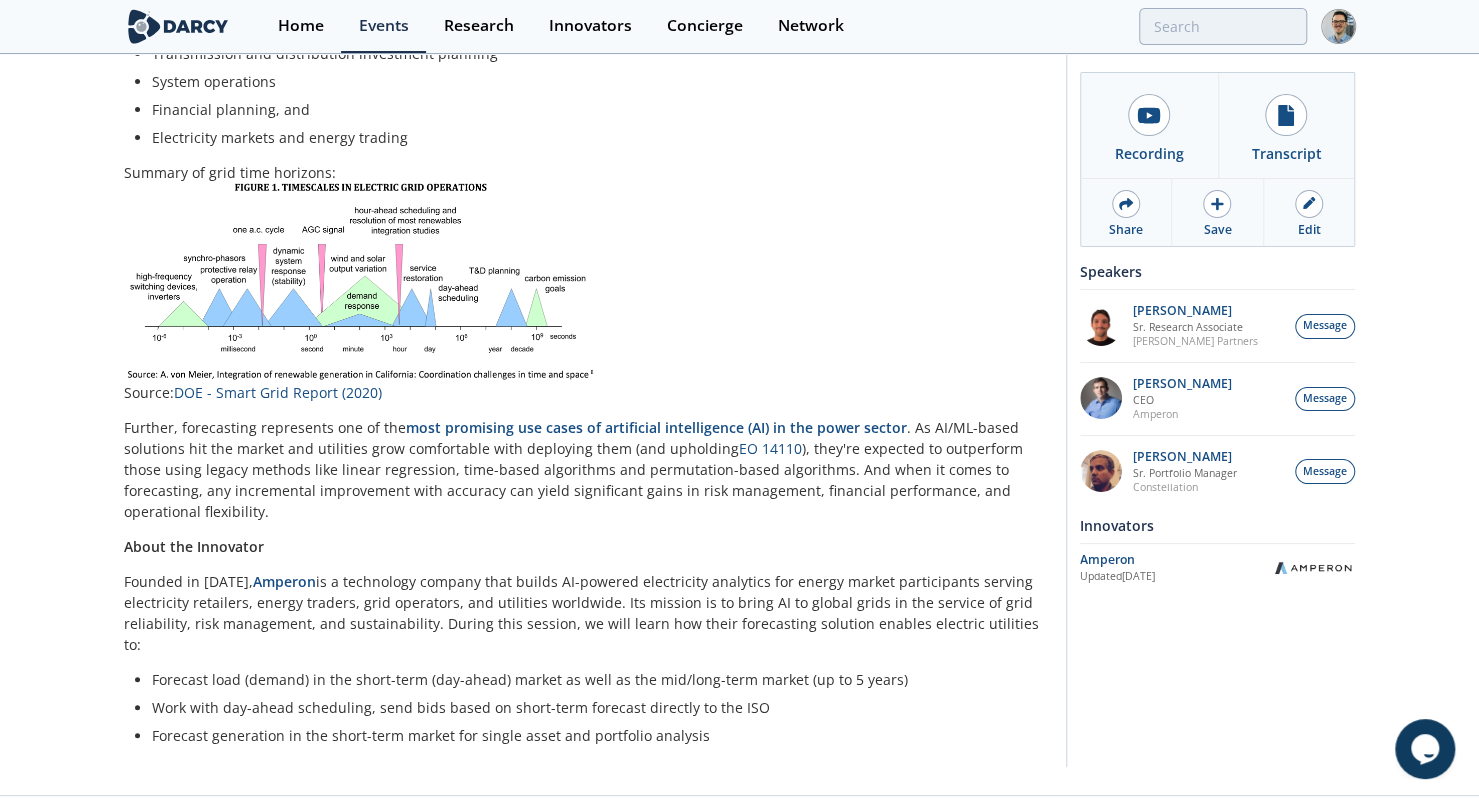 scroll, scrollTop: 0, scrollLeft: 0, axis: both 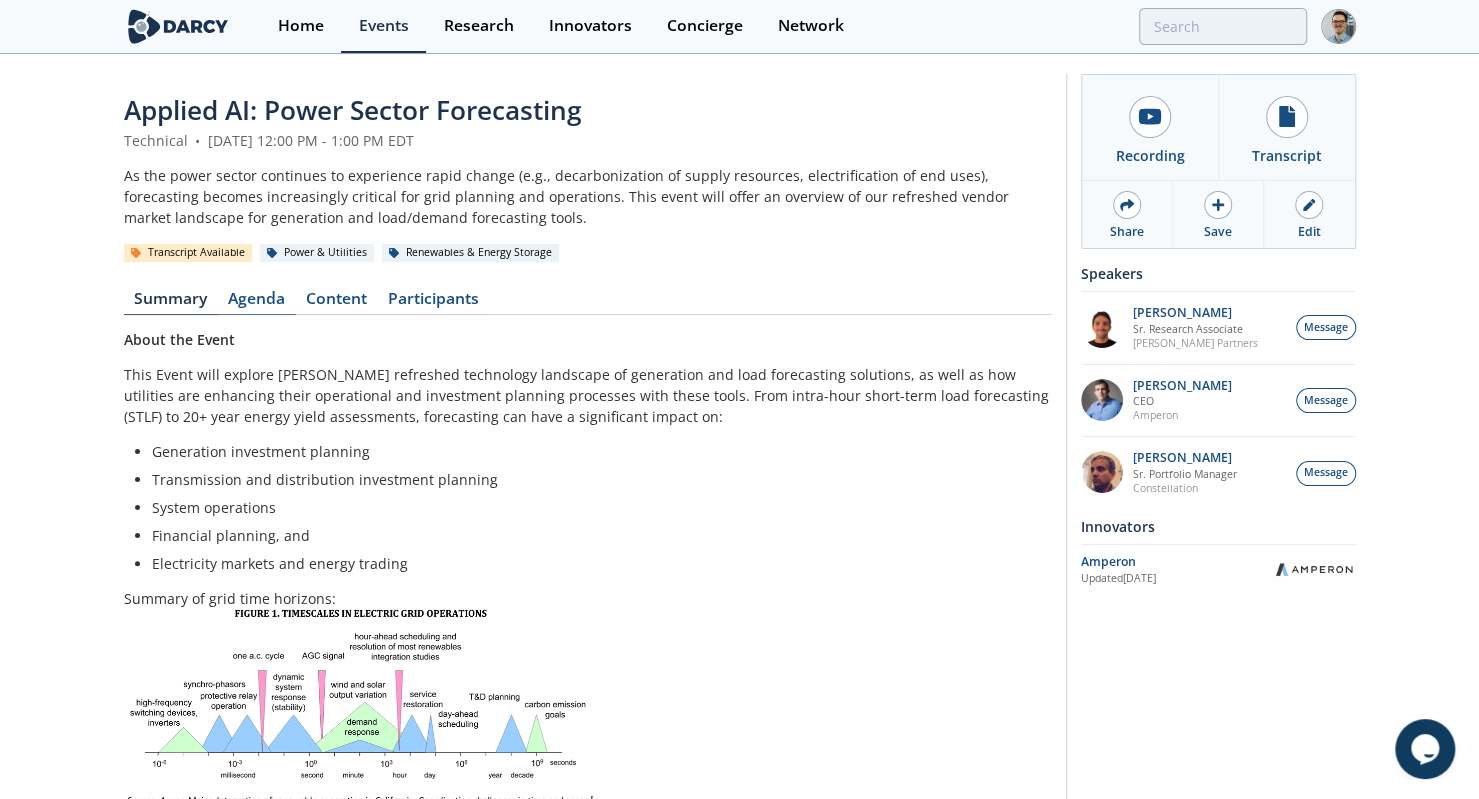 click on "Agenda" at bounding box center (257, 303) 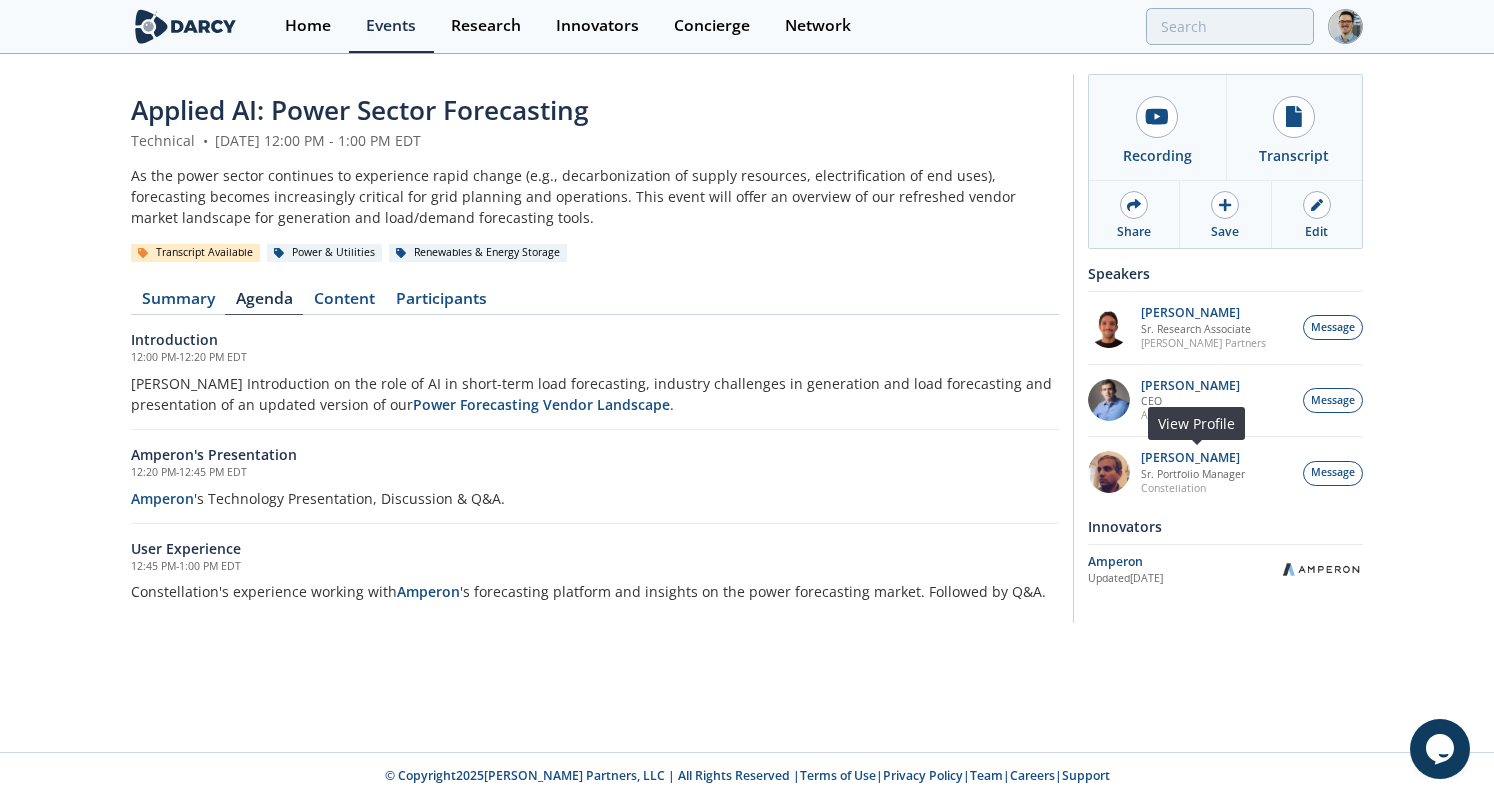 drag, startPoint x: 1292, startPoint y: 461, endPoint x: 1267, endPoint y: 461, distance: 25 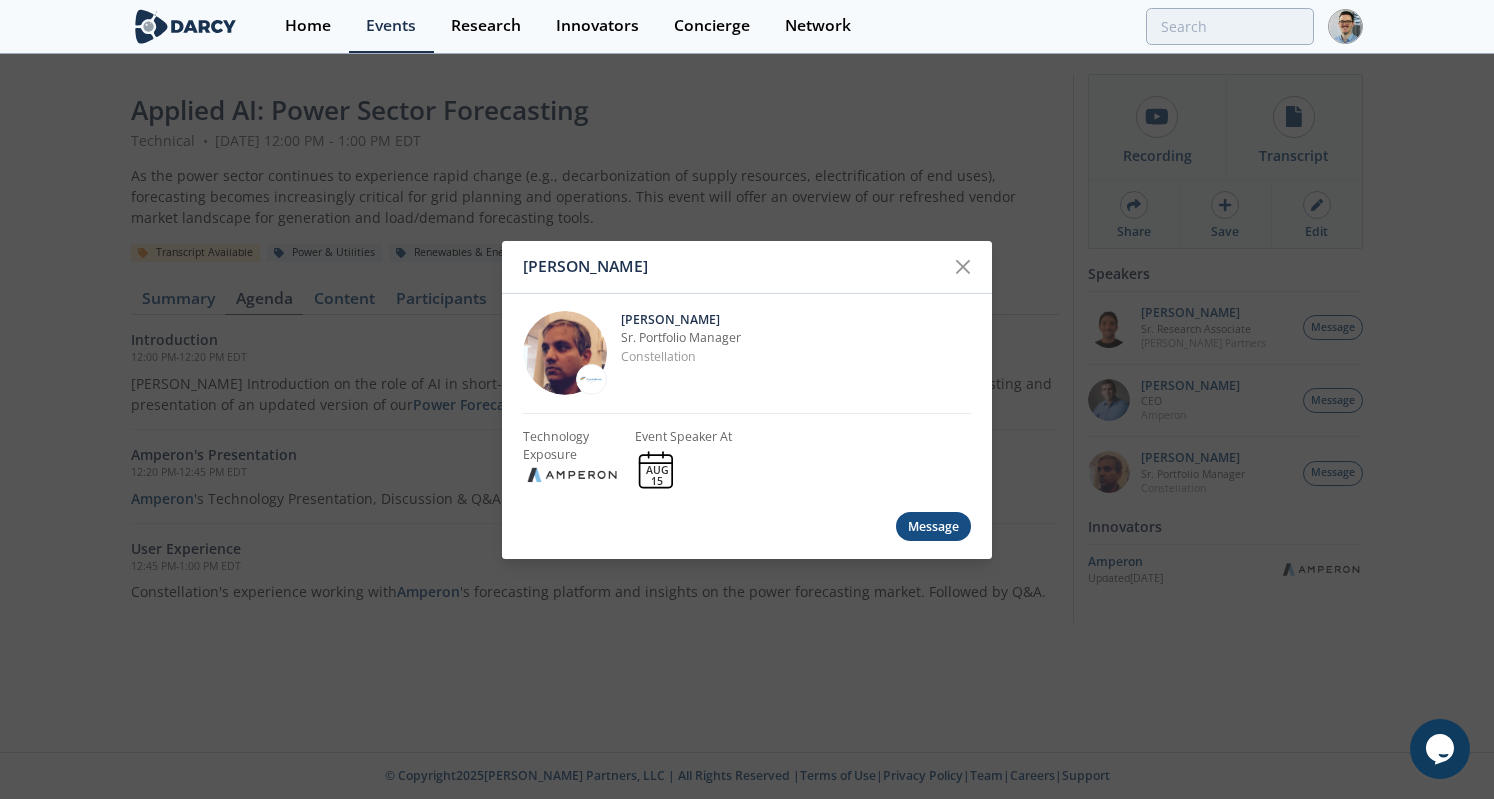 drag, startPoint x: 750, startPoint y: 321, endPoint x: 615, endPoint y: 325, distance: 135.05925 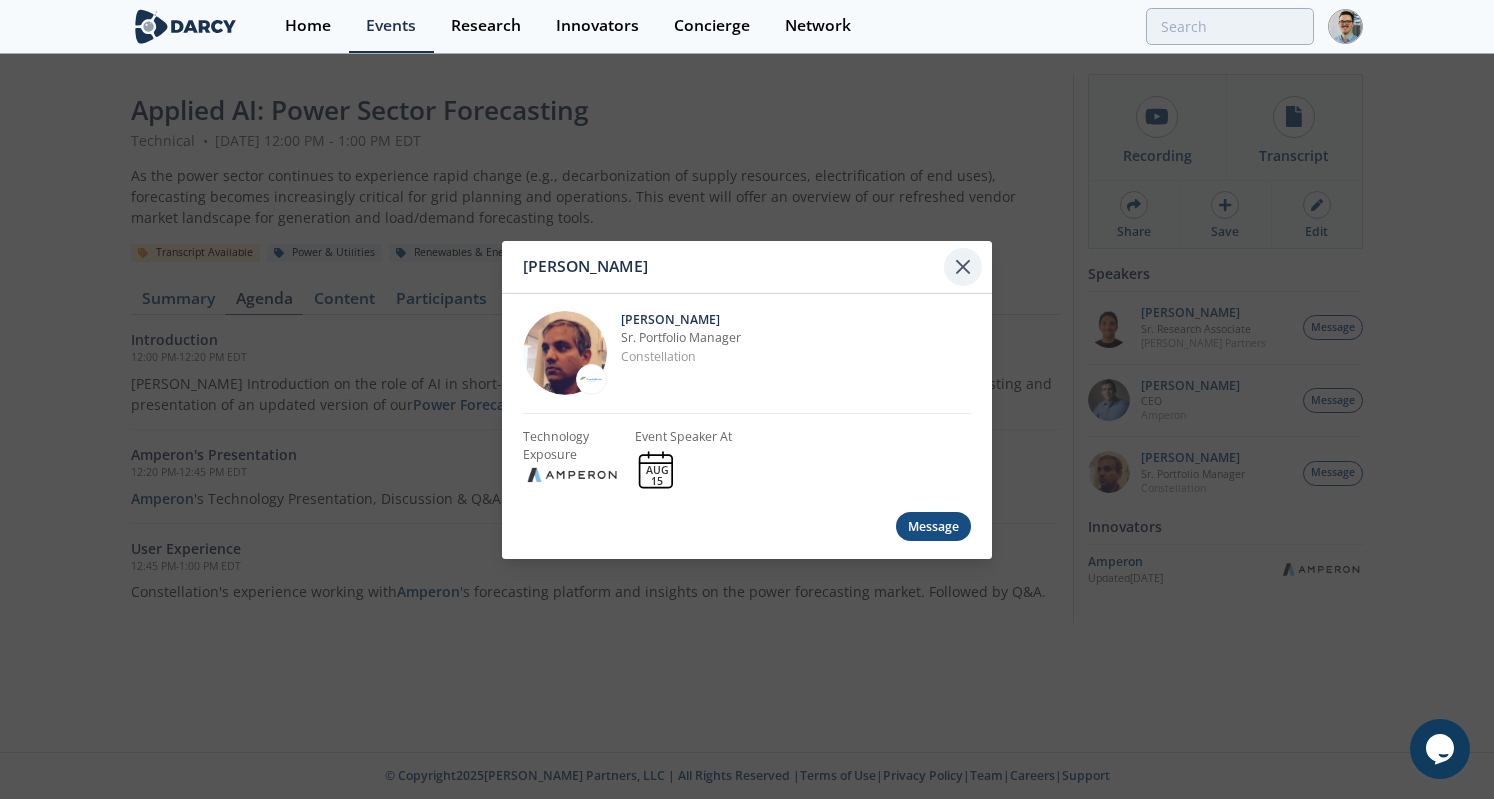 click 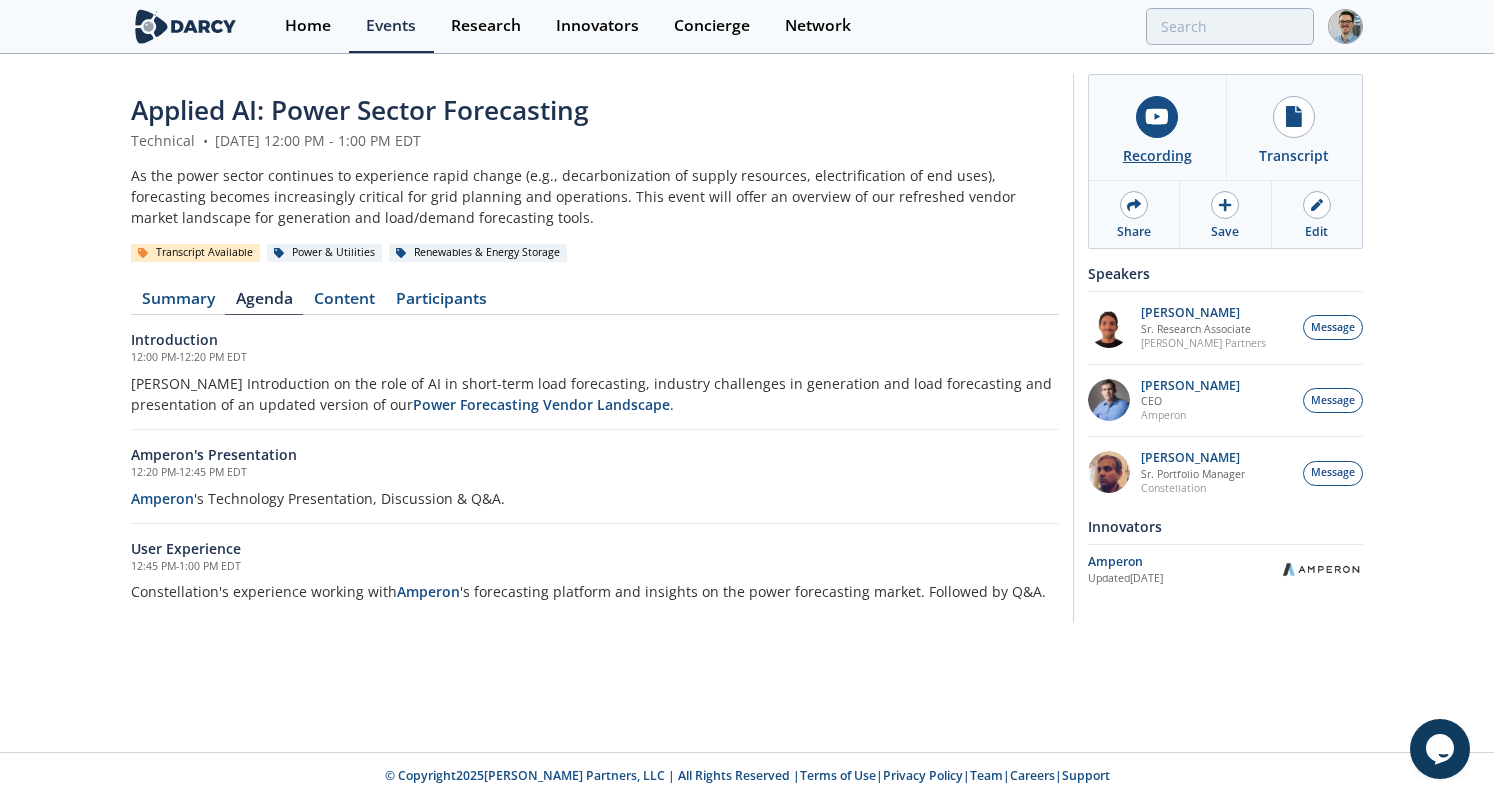 click on "Recording" at bounding box center (1157, 155) 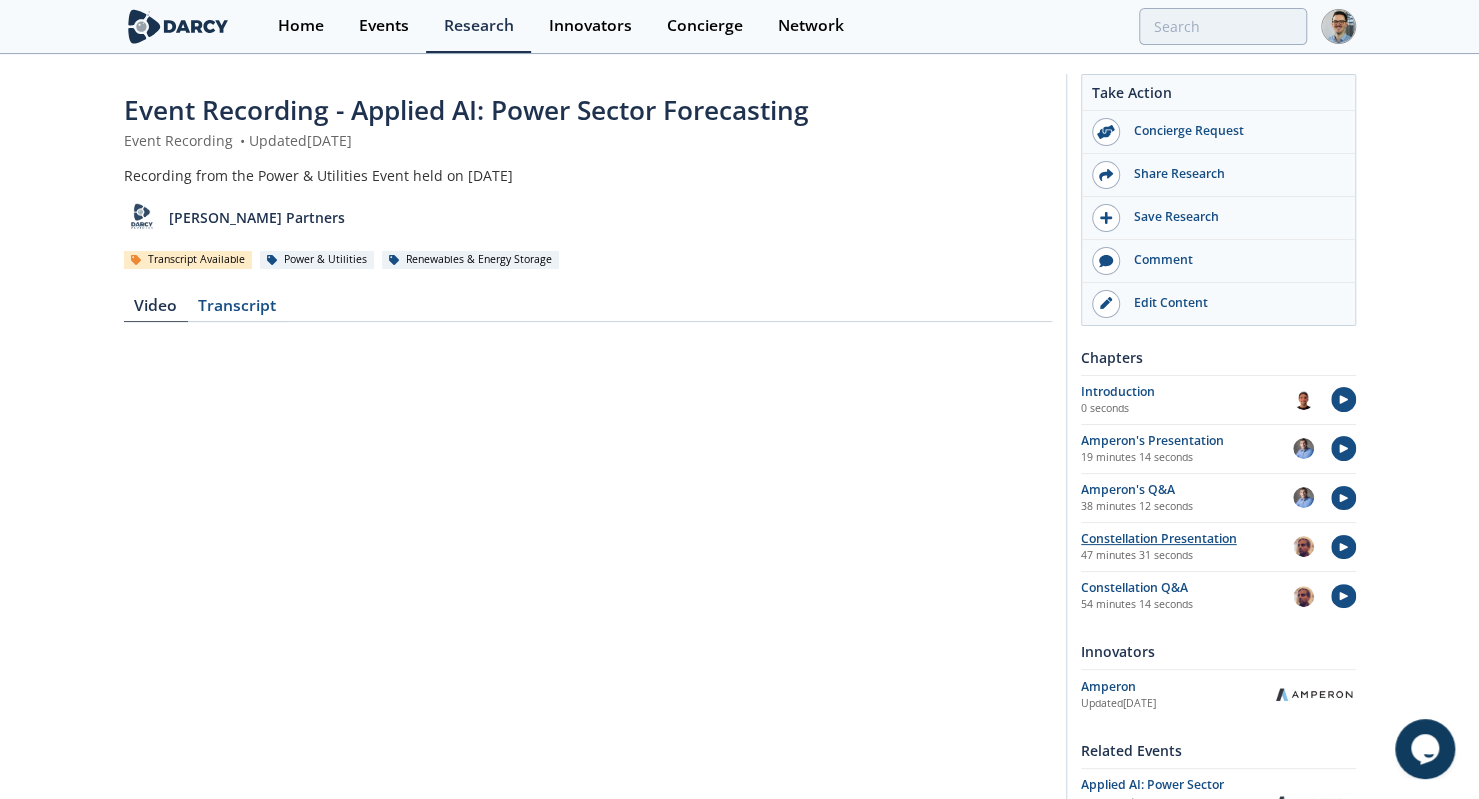 click on "Constellation Presentation" at bounding box center (1187, 539) 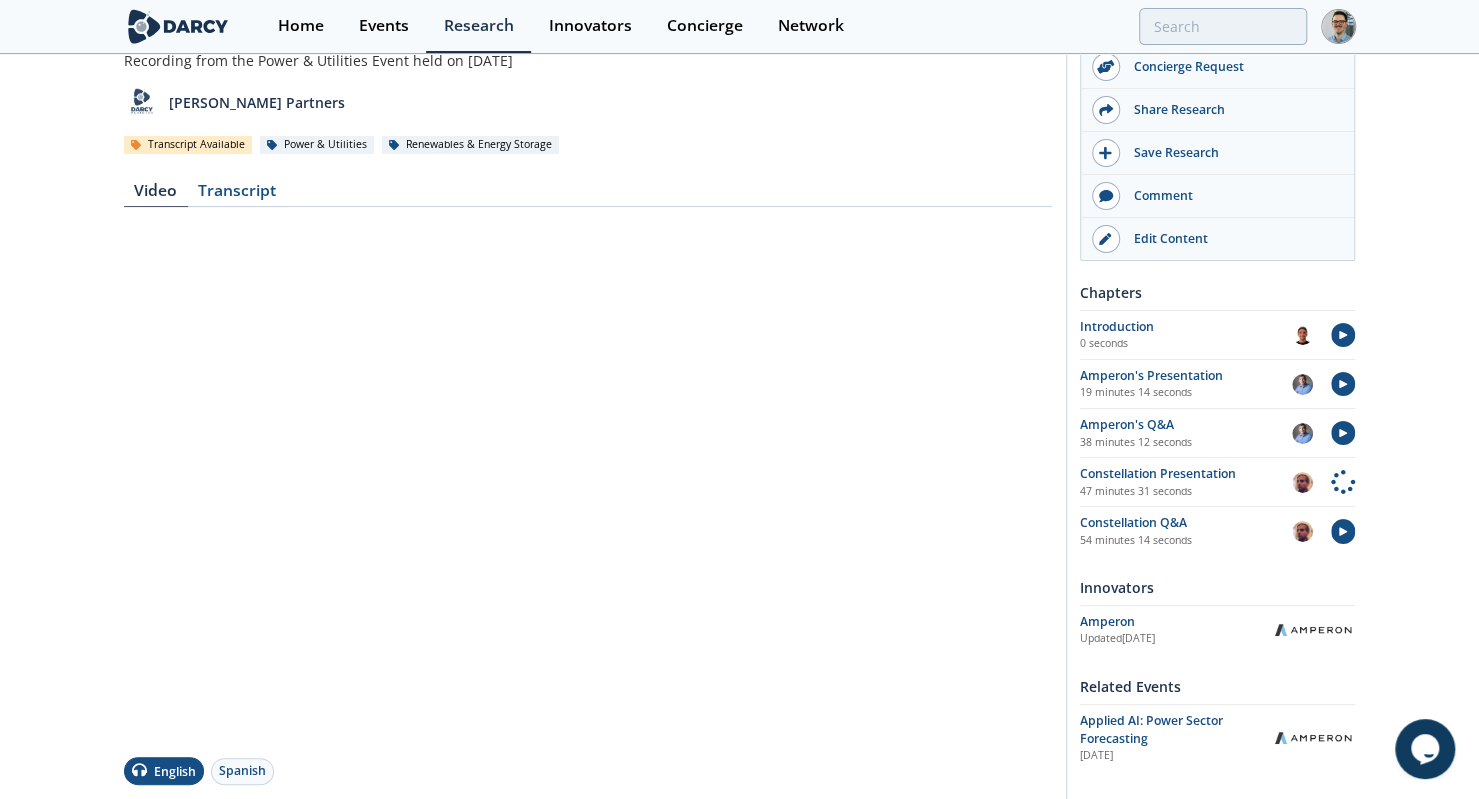 scroll, scrollTop: 116, scrollLeft: 0, axis: vertical 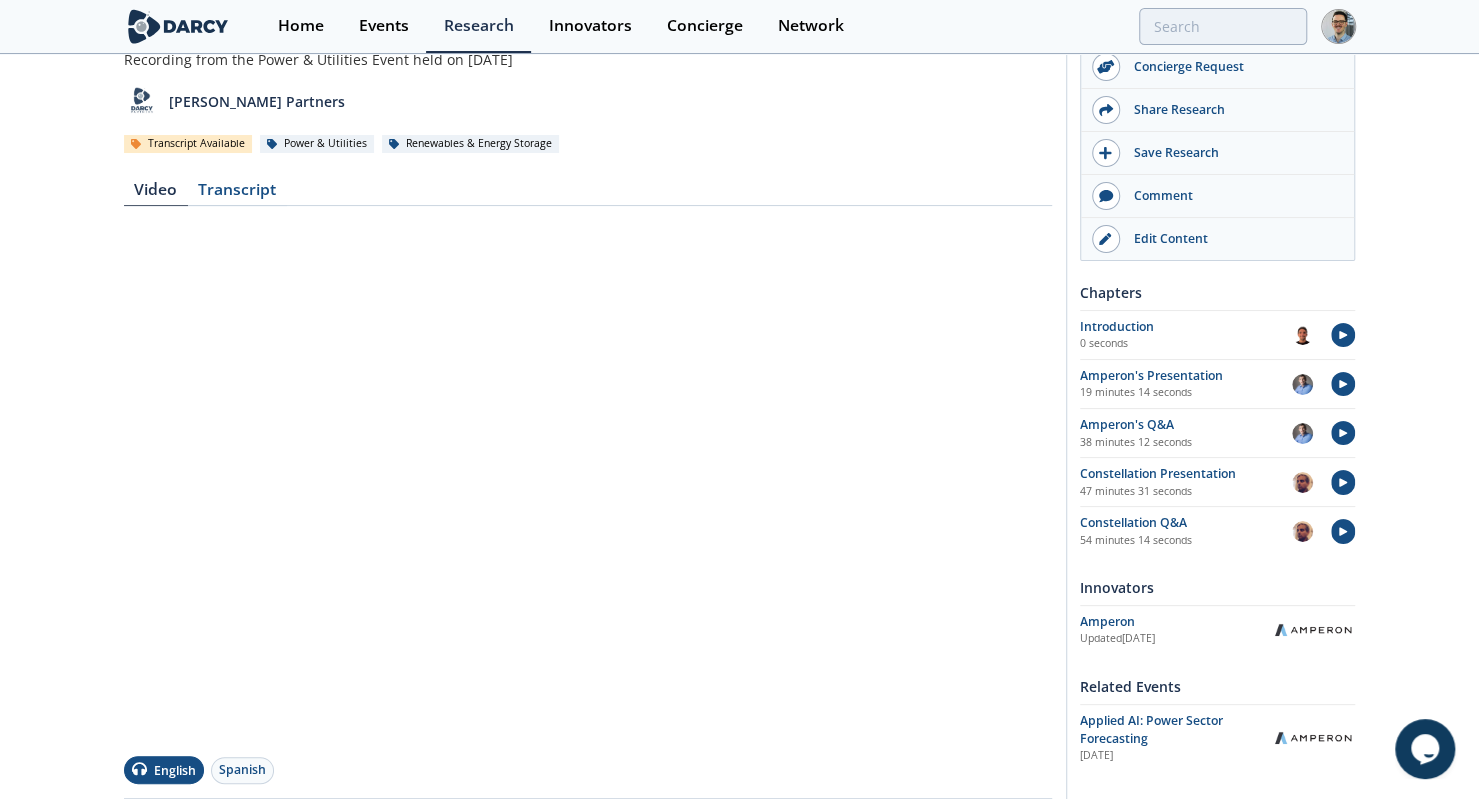drag, startPoint x: 139, startPoint y: 670, endPoint x: 728, endPoint y: 162, distance: 777.8078 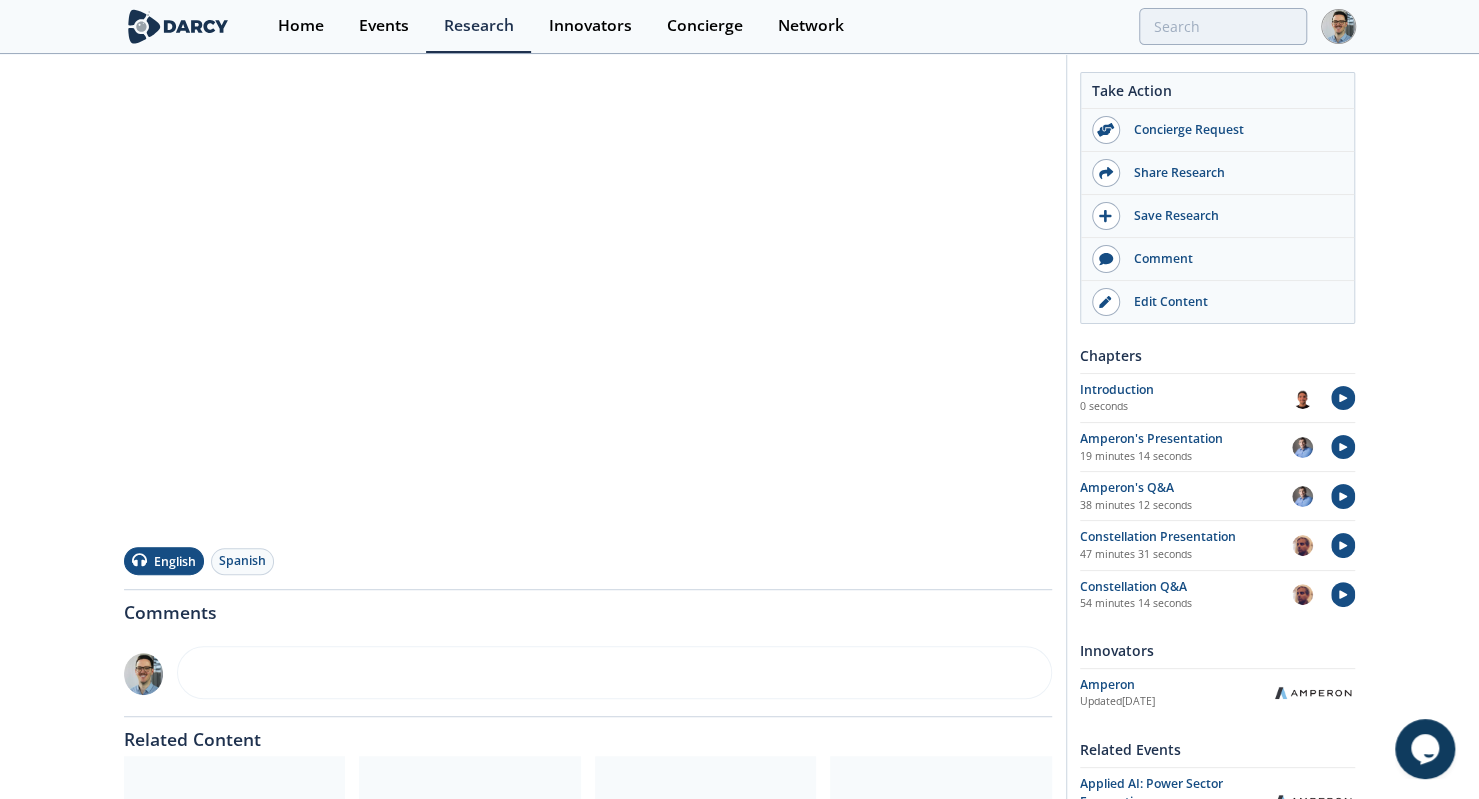 scroll, scrollTop: 0, scrollLeft: 0, axis: both 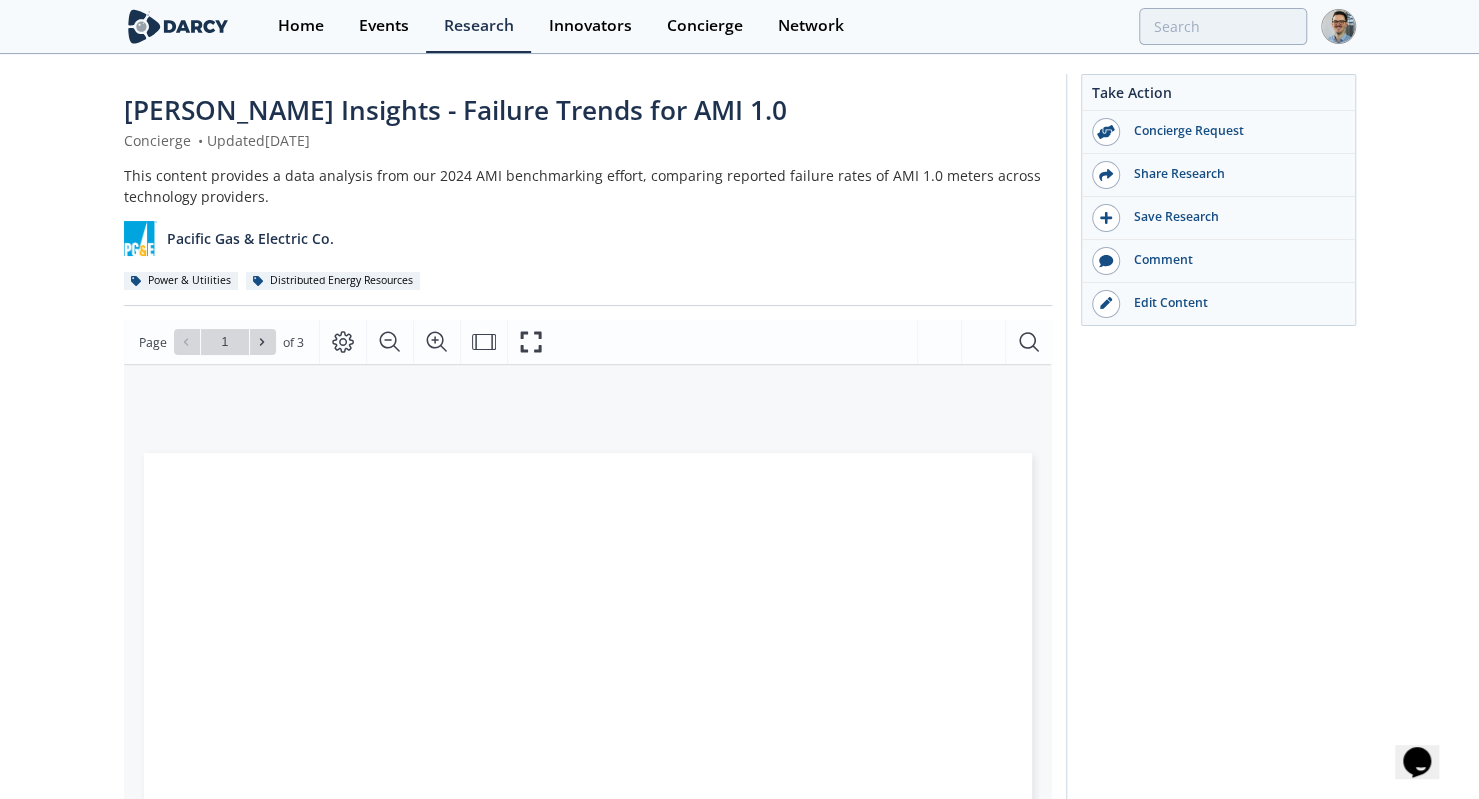 click on "[PERSON_NAME] Insights - Failure Trends for AMI 1.0
Concierge
•
Updated  [DATE]
This content provides a data analysis from our 2024 AMI benchmarking effort, comparing reported failure rates of AMI 1.0 meters across technology providers.
Pacific Gas & Electric Co.
Power & Utilities
Distributed Energy Resources" 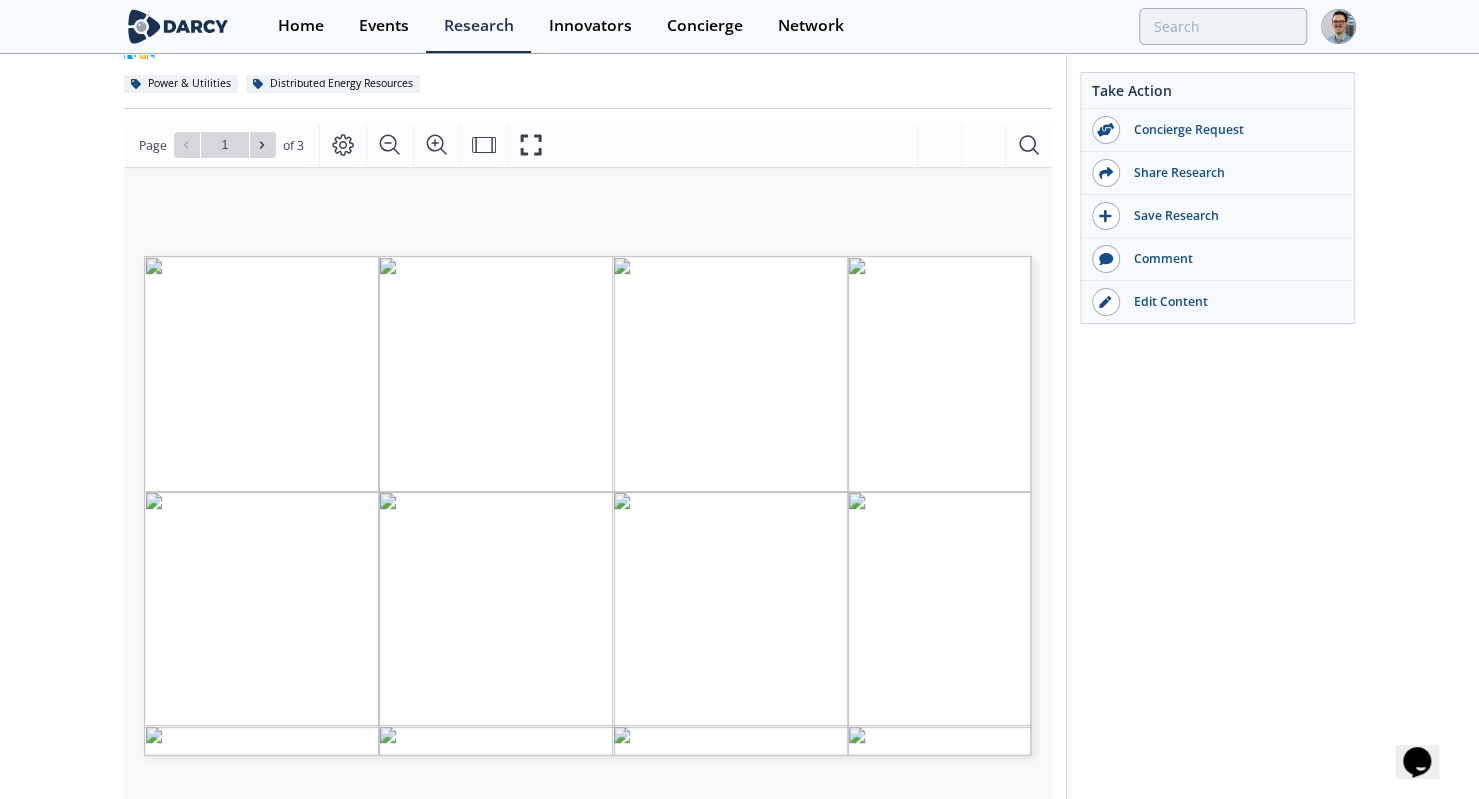scroll, scrollTop: 218, scrollLeft: 0, axis: vertical 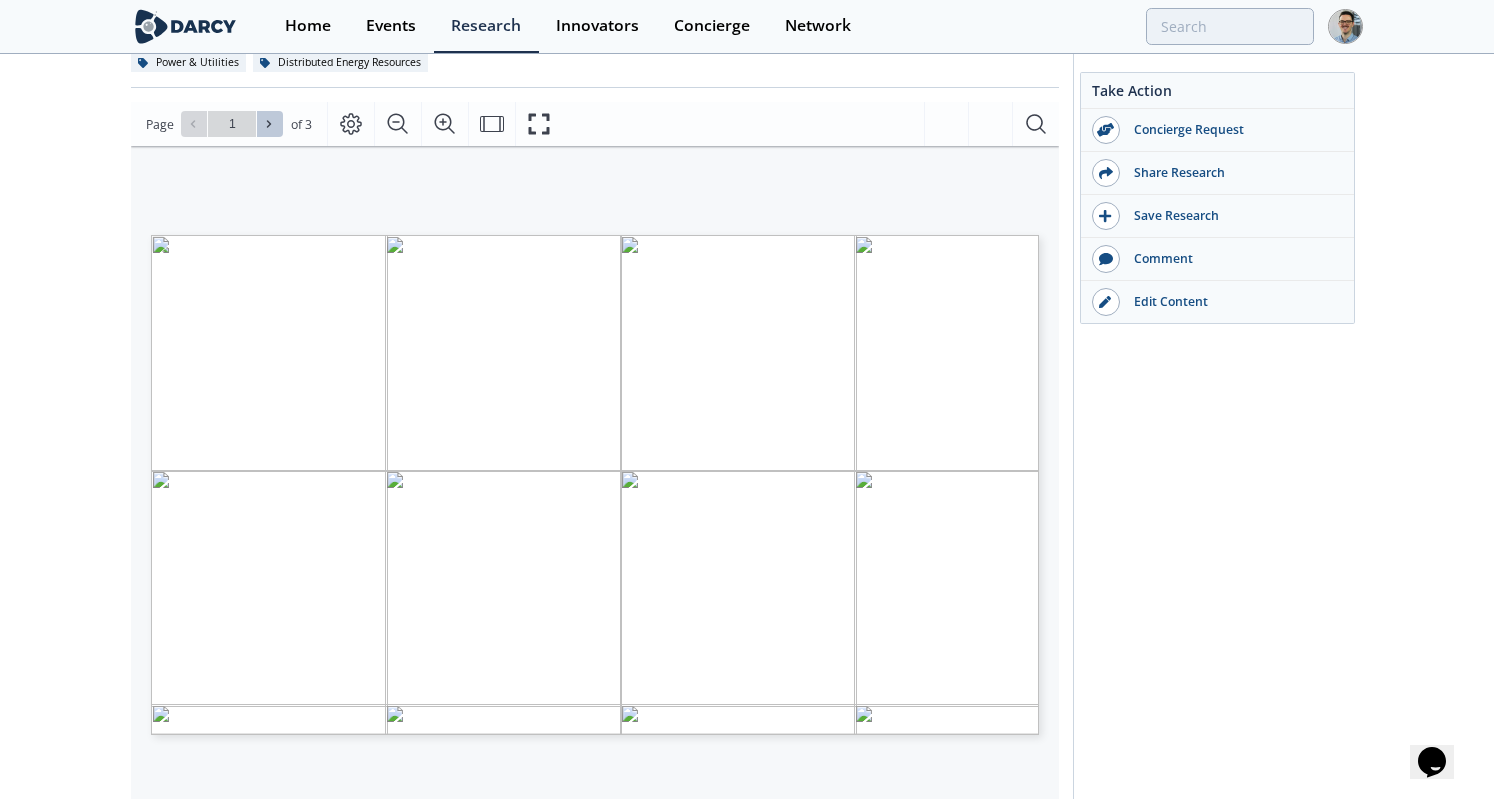 click at bounding box center (270, 124) 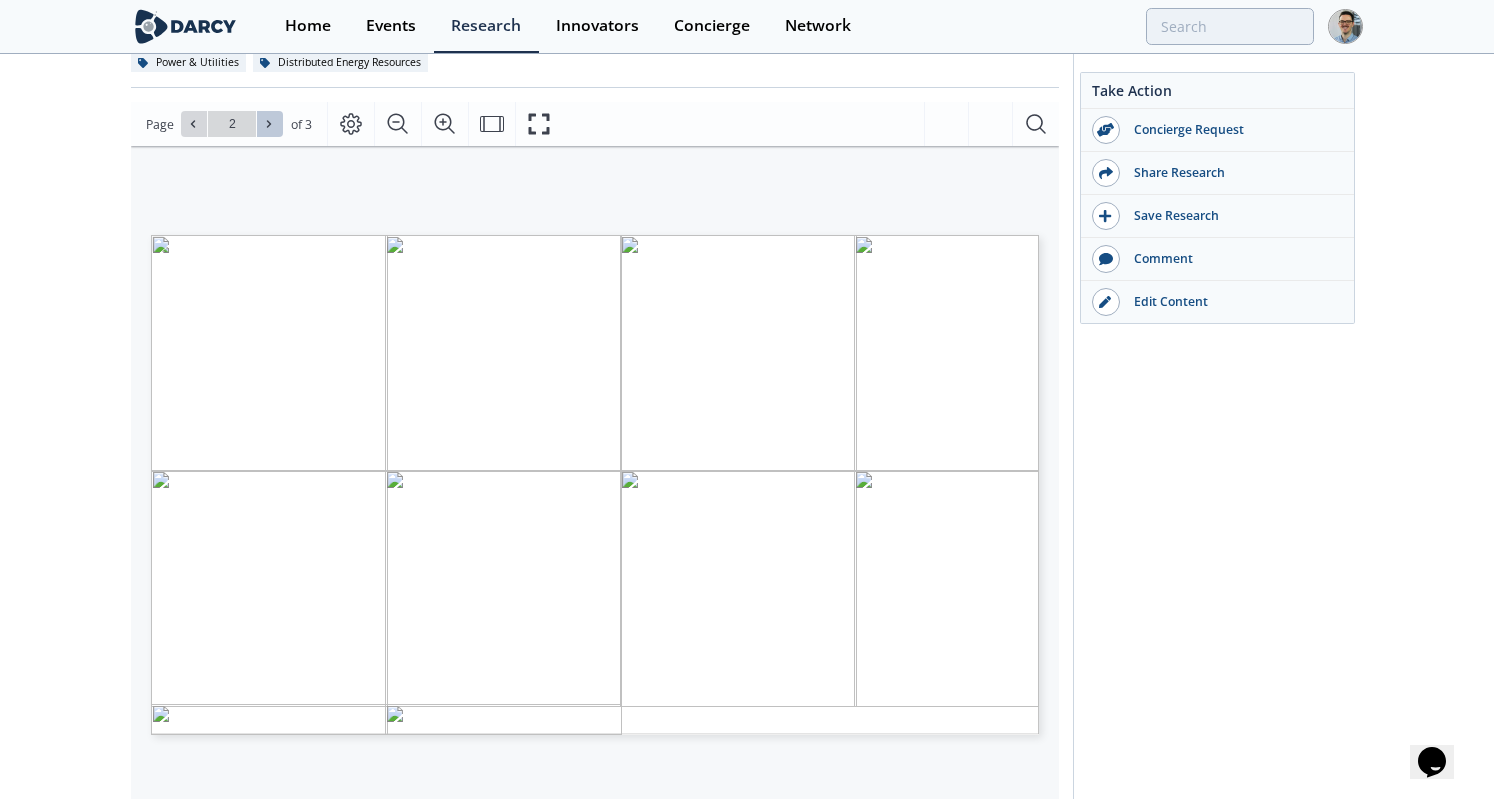 click at bounding box center [270, 124] 